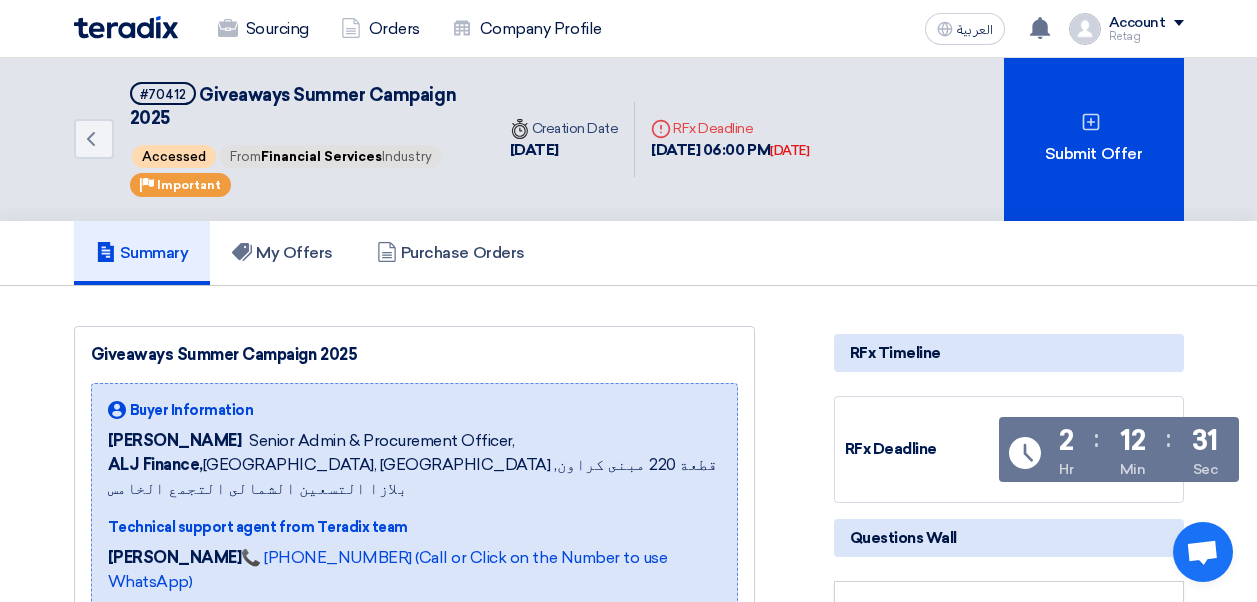 scroll, scrollTop: 1082, scrollLeft: 0, axis: vertical 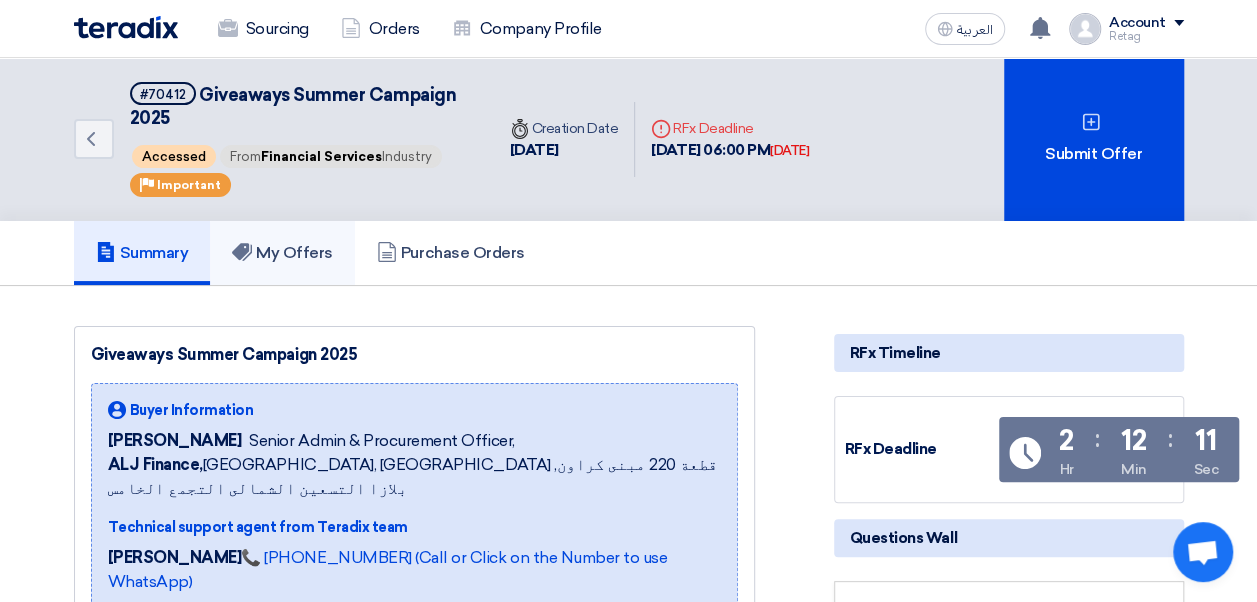 click on "My Offers" 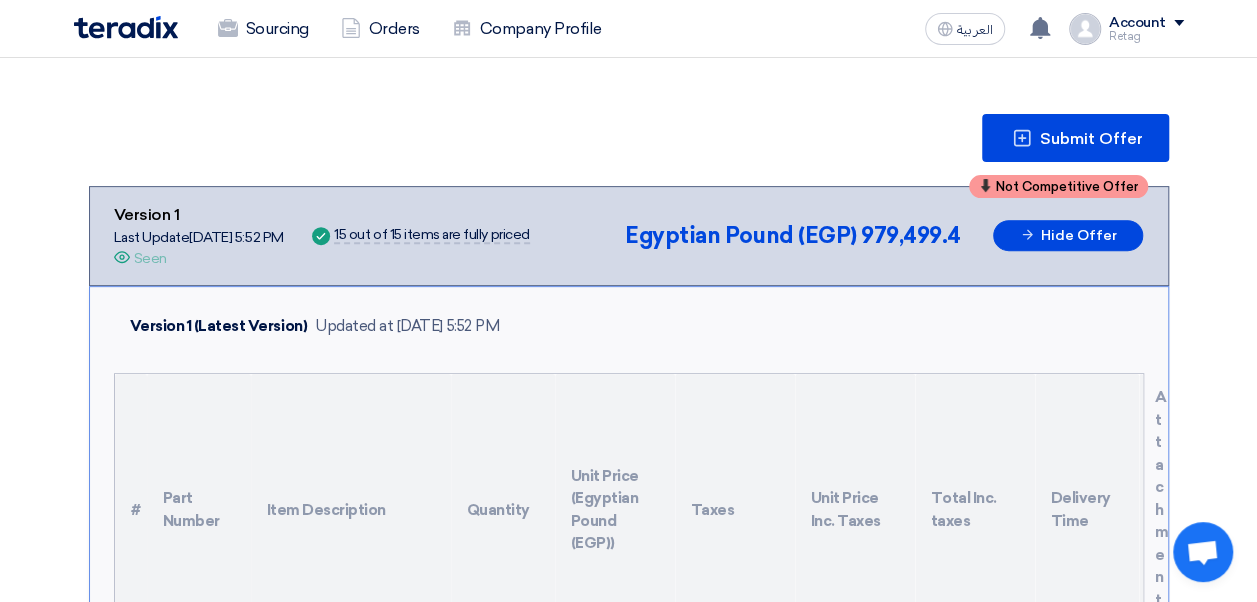 scroll, scrollTop: 210, scrollLeft: 0, axis: vertical 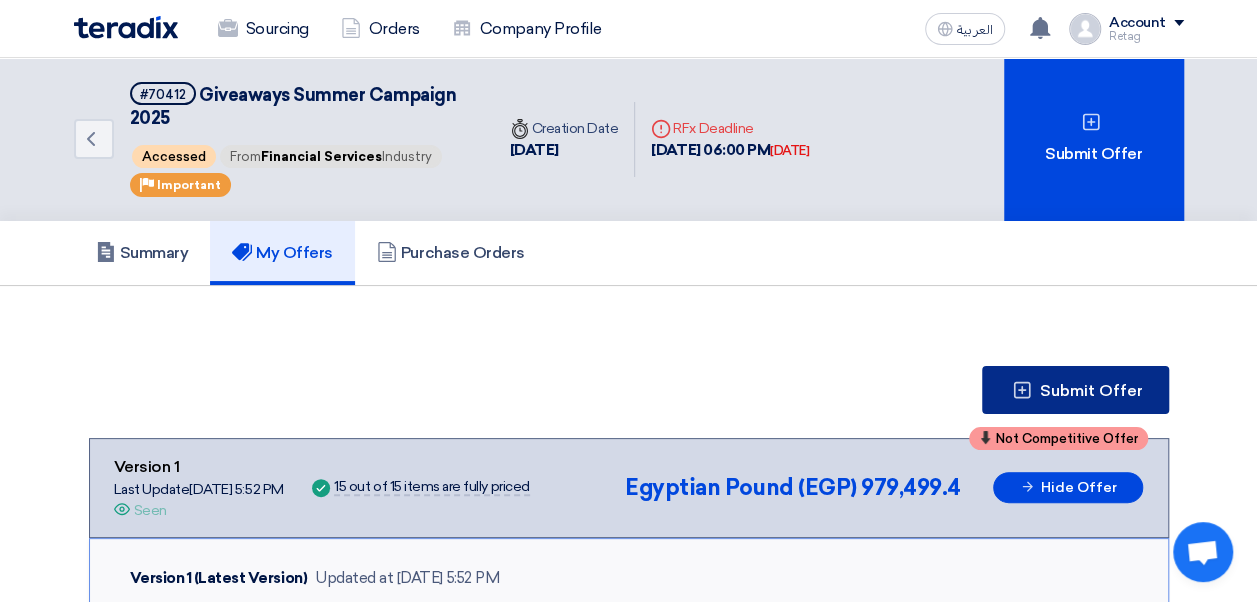 click 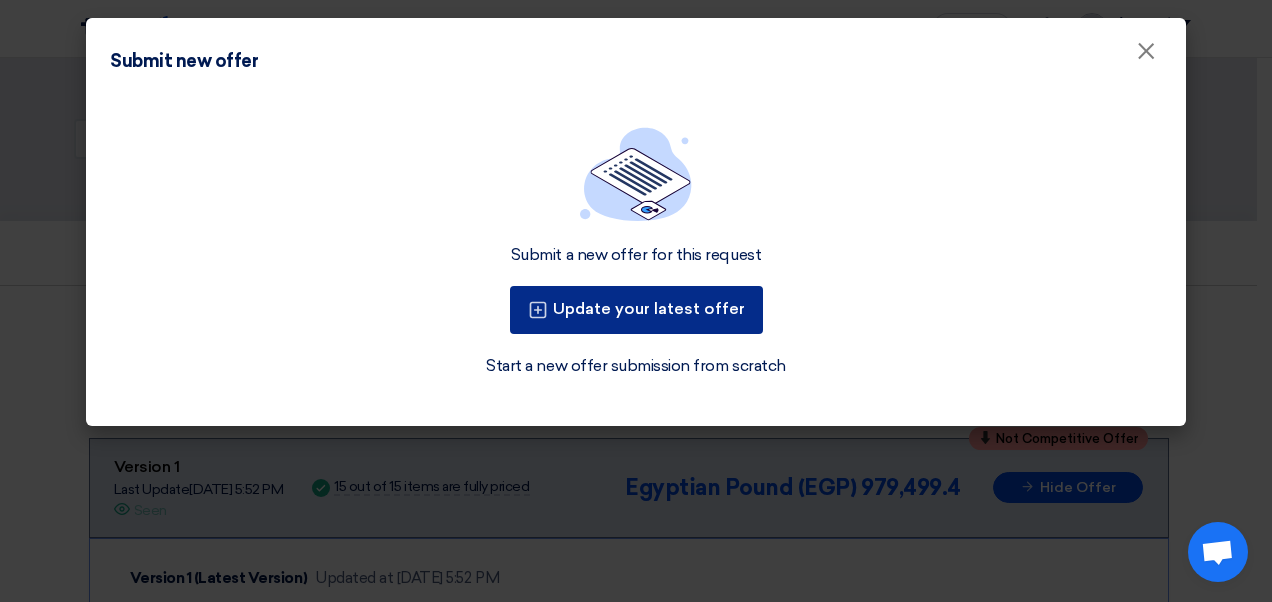 click on "Update your latest offer" 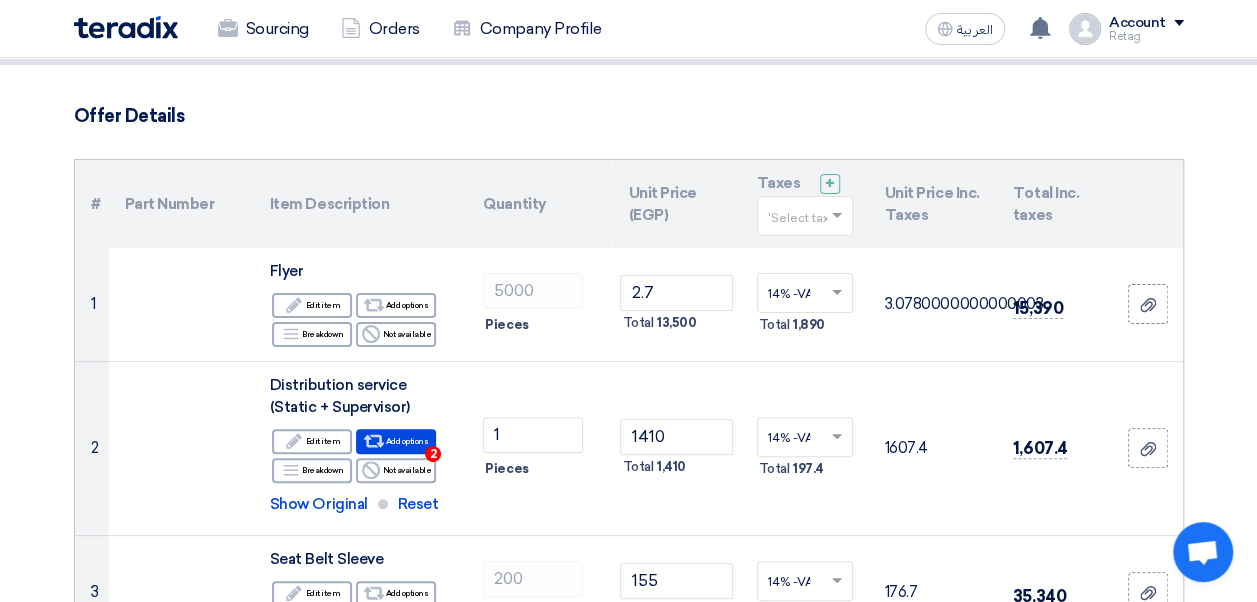 scroll, scrollTop: 122, scrollLeft: 0, axis: vertical 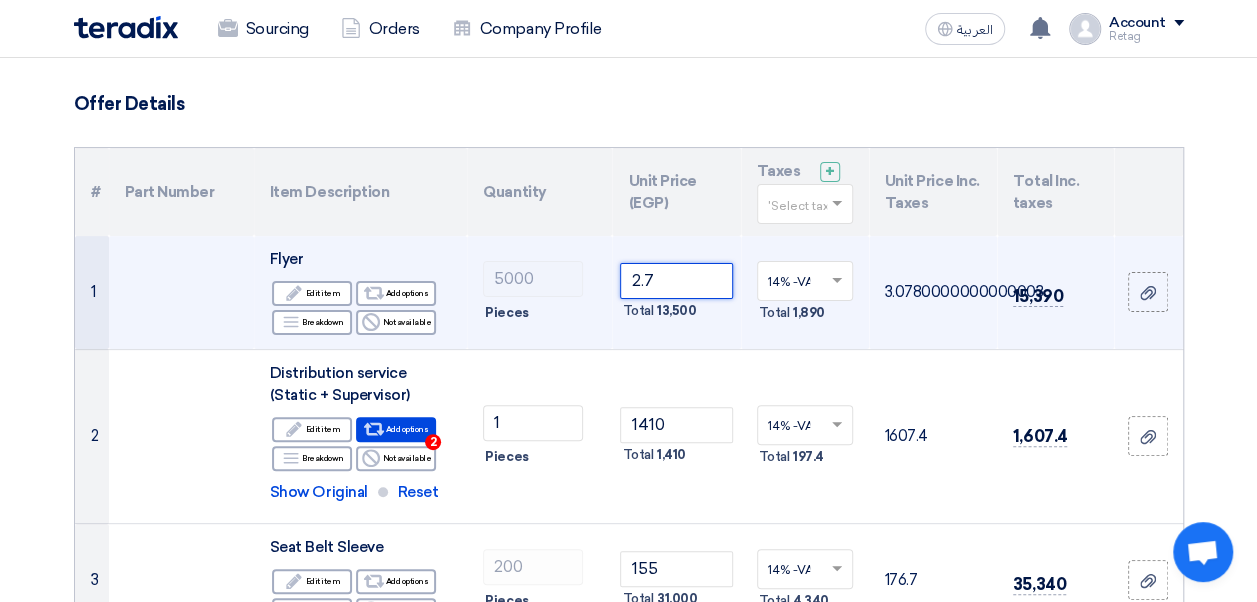 click on "2.7" 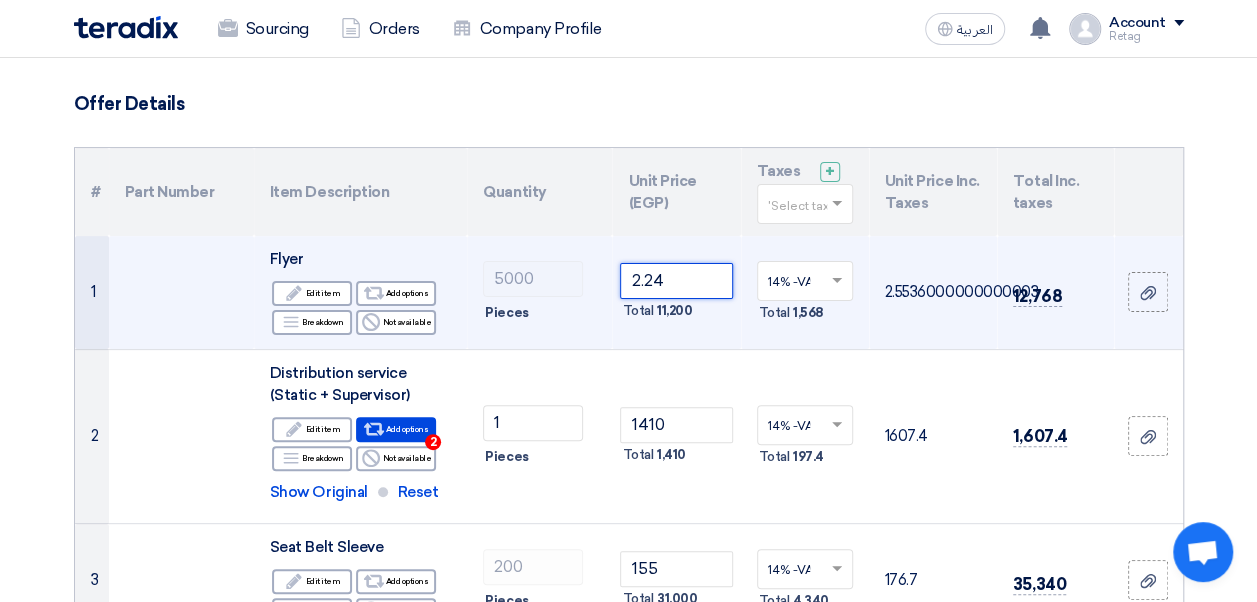 type on "2.24" 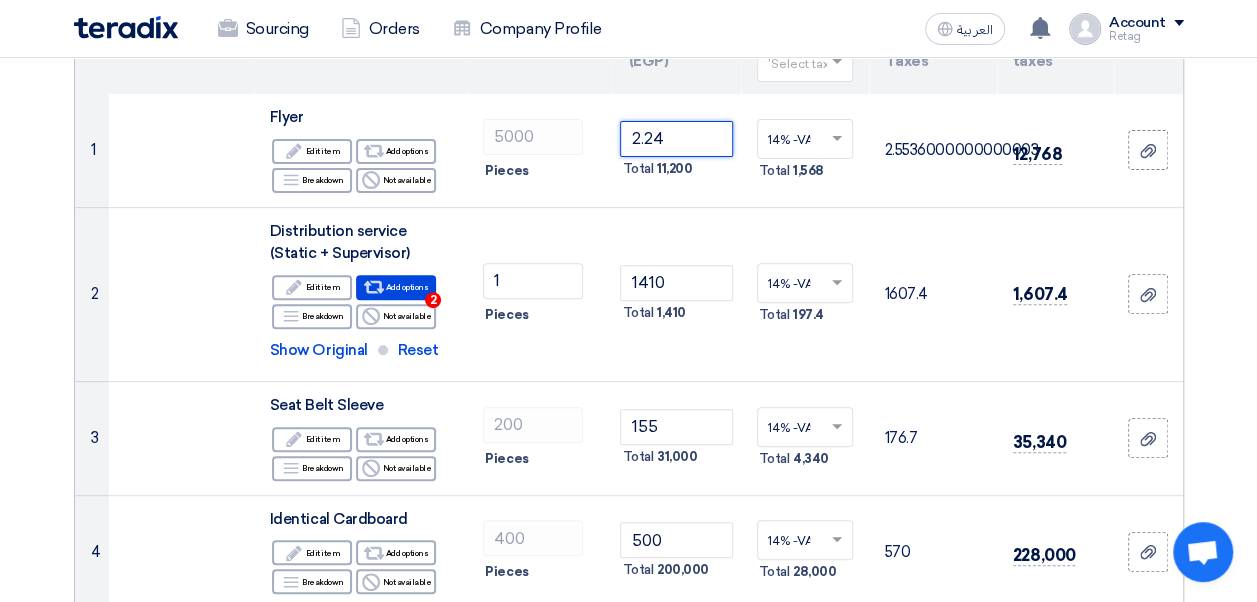 scroll, scrollTop: 268, scrollLeft: 0, axis: vertical 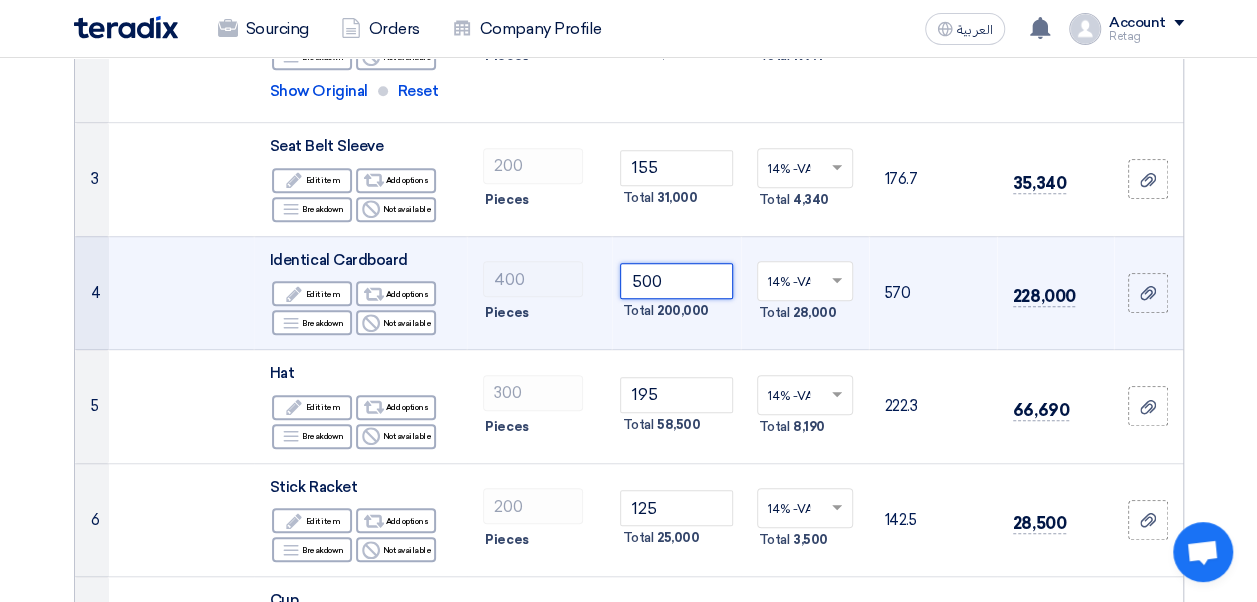 click on "500" 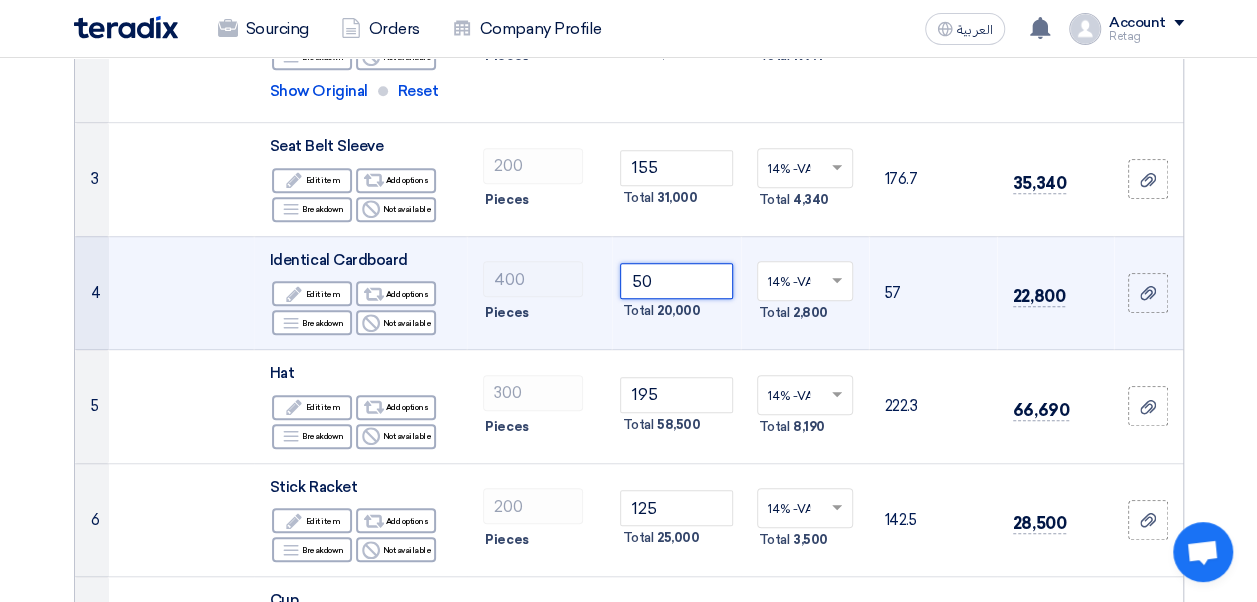type on "5" 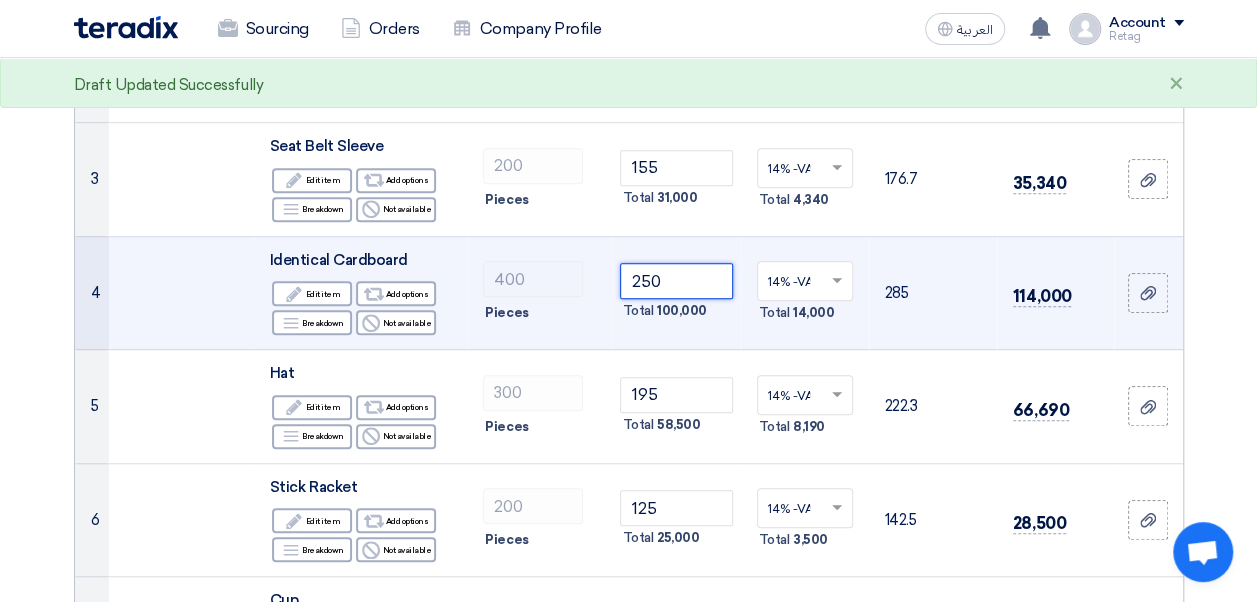 type on "250" 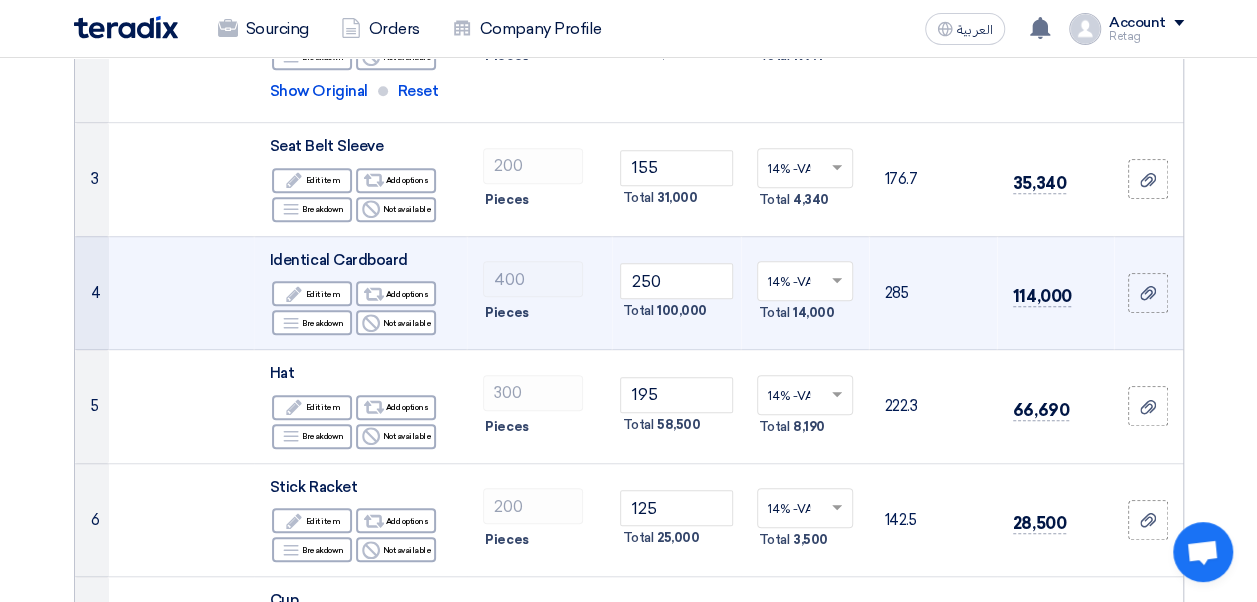 click 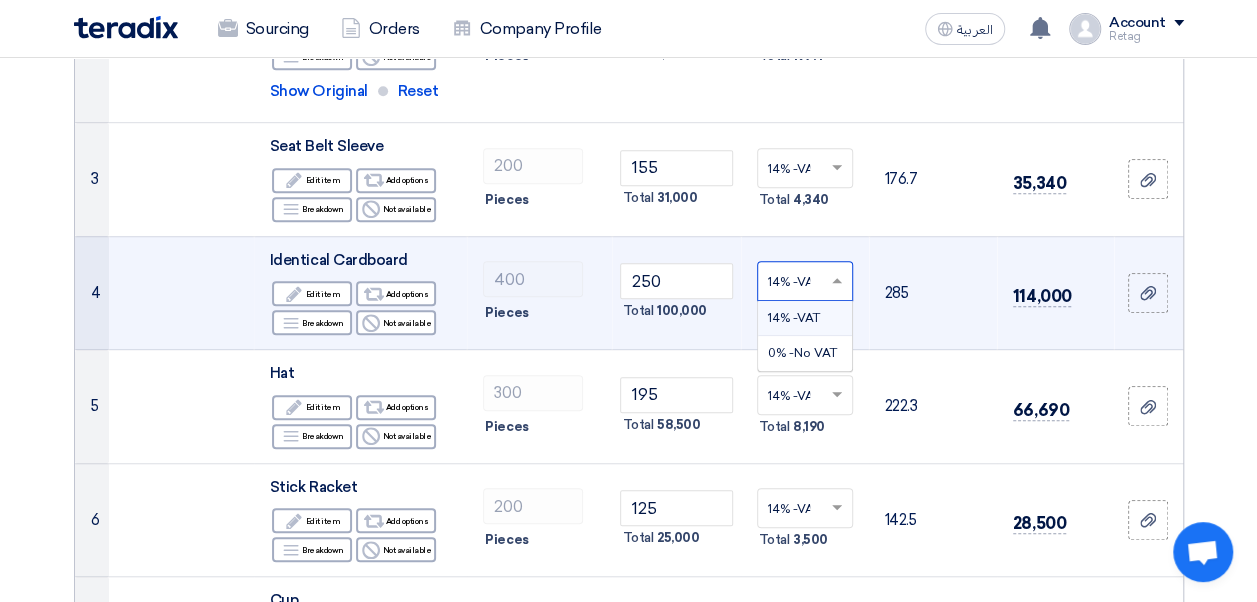 click on "14% -VAT" at bounding box center [805, 318] 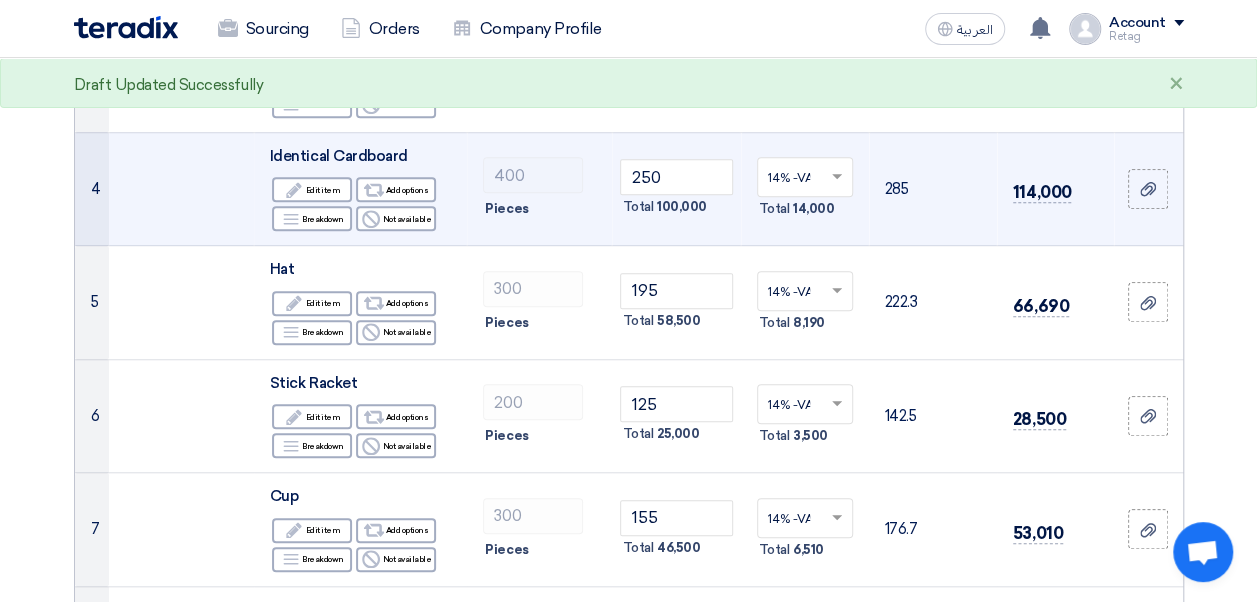 scroll, scrollTop: 677, scrollLeft: 0, axis: vertical 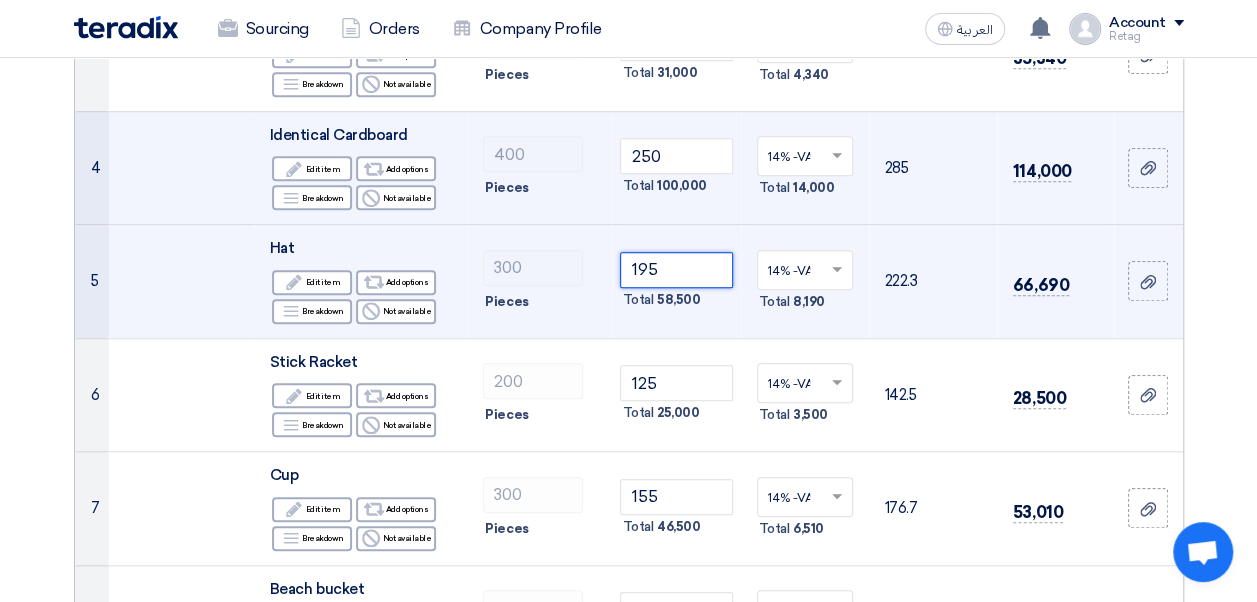 click on "195" 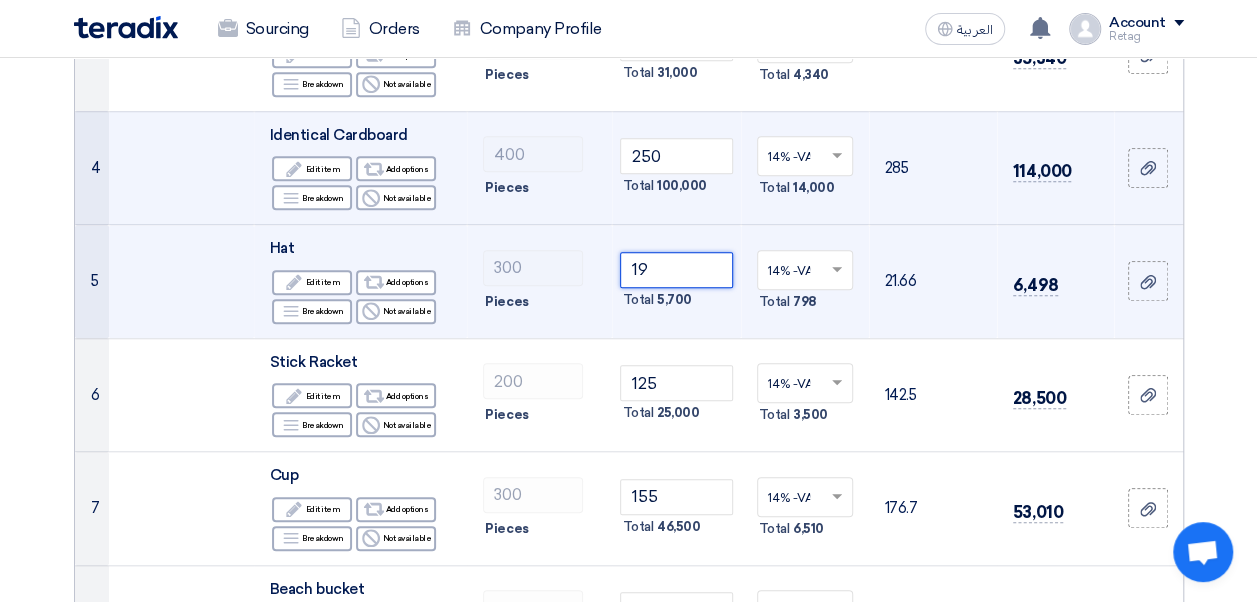 type on "1" 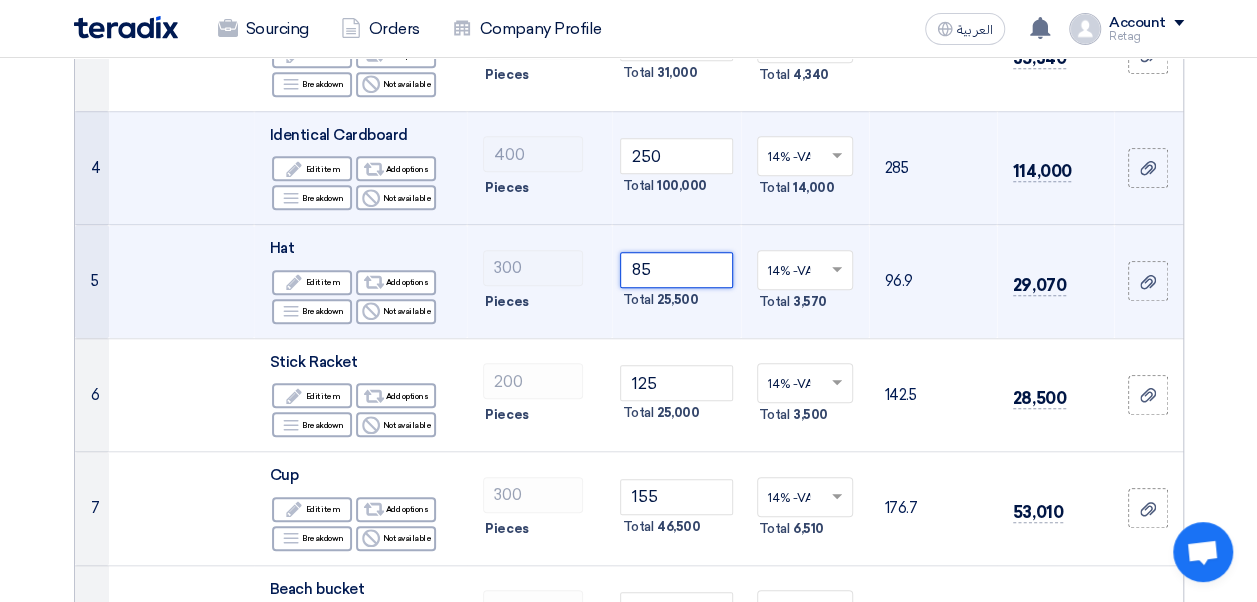 type on "85" 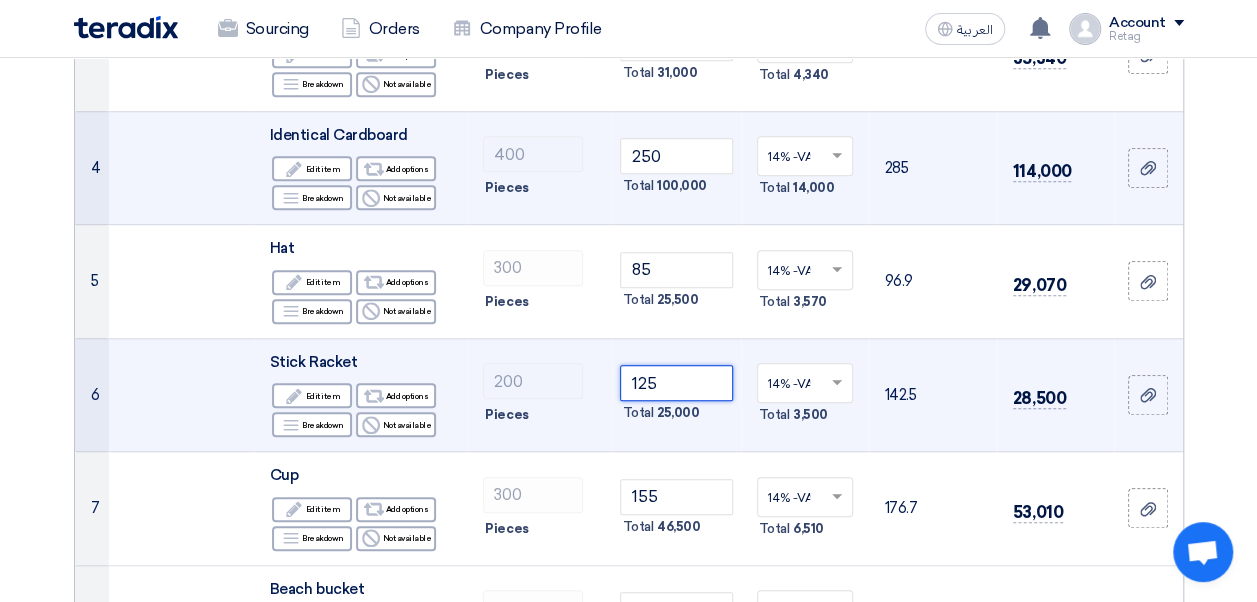 click on "125" 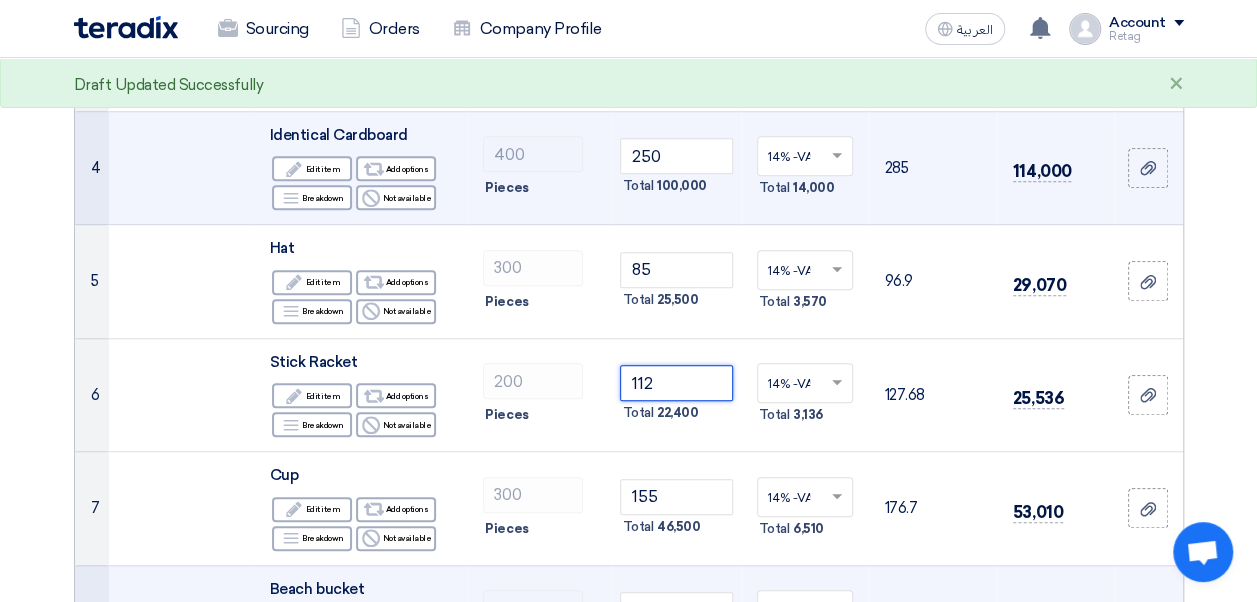 type on "112" 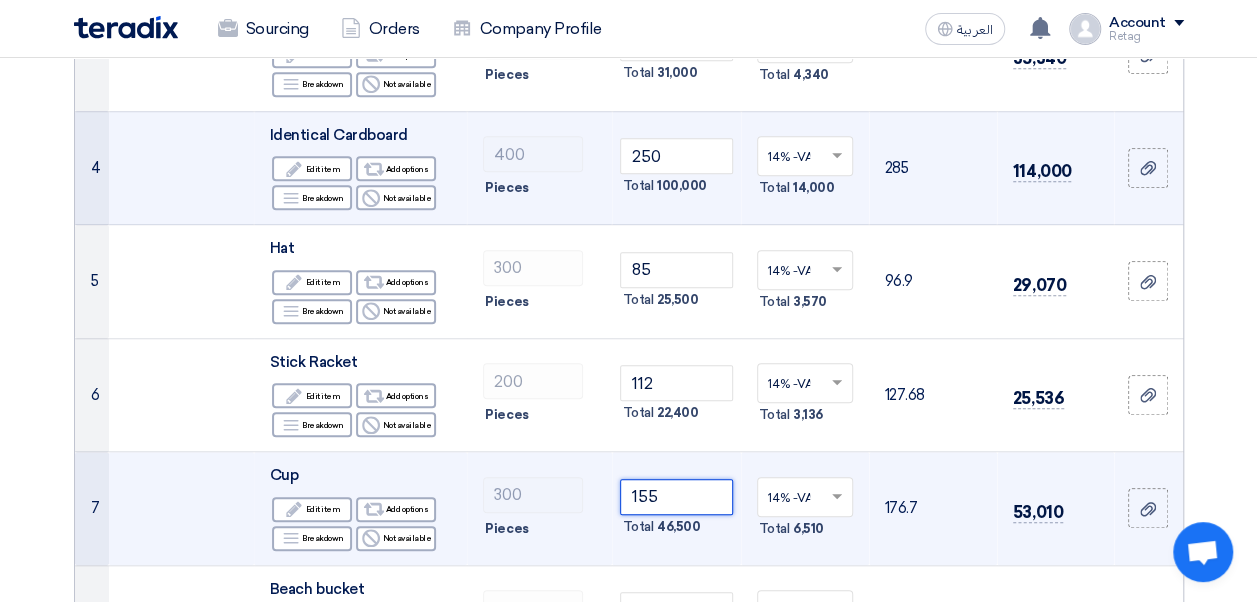 click on "155" 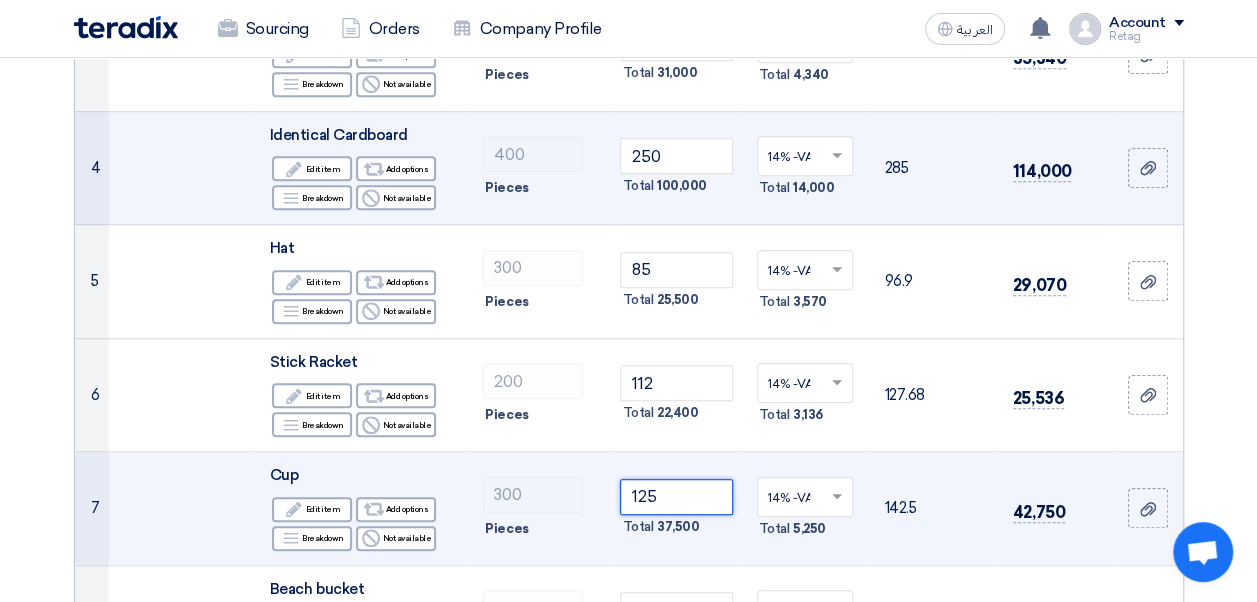 type on "125" 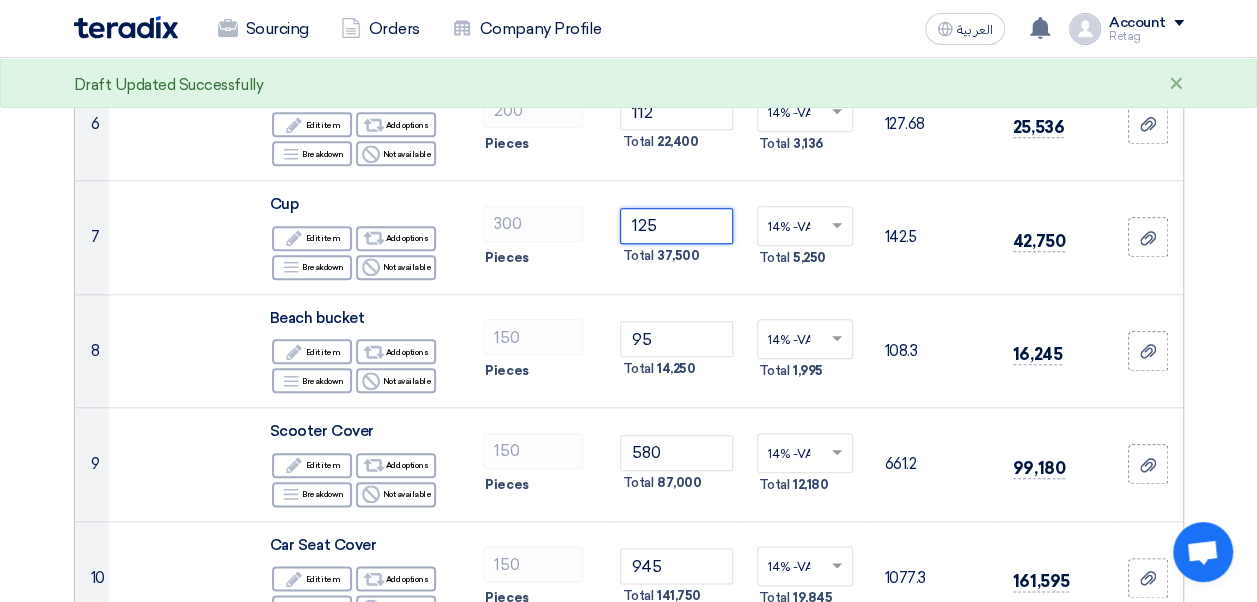 scroll, scrollTop: 923, scrollLeft: 0, axis: vertical 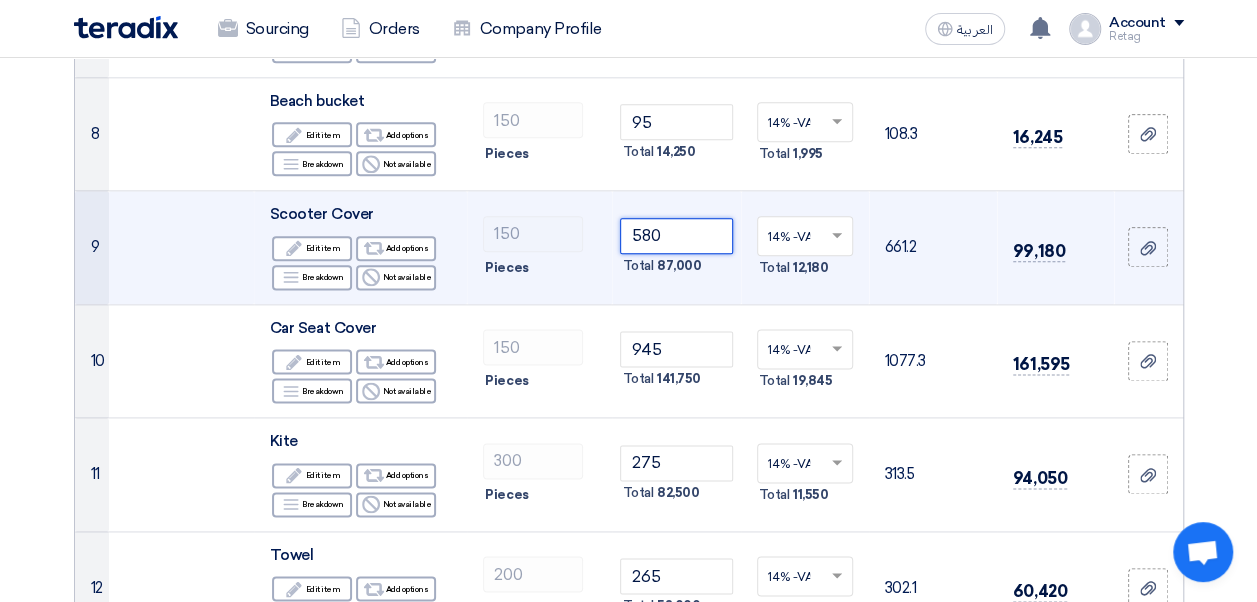 click on "580" 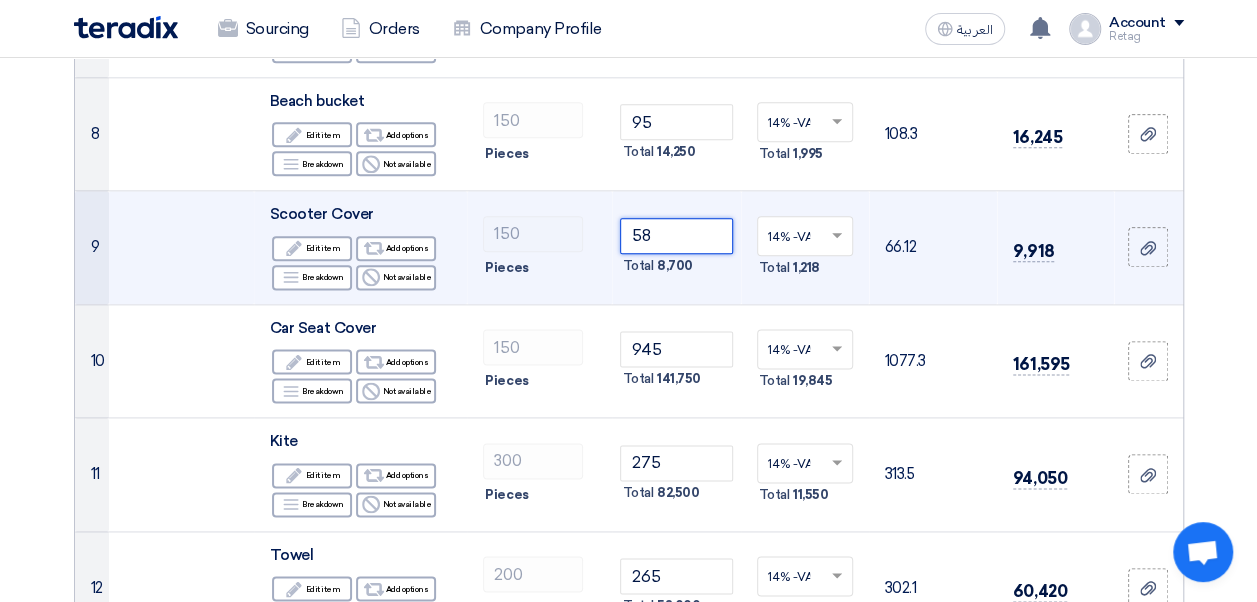 type on "5" 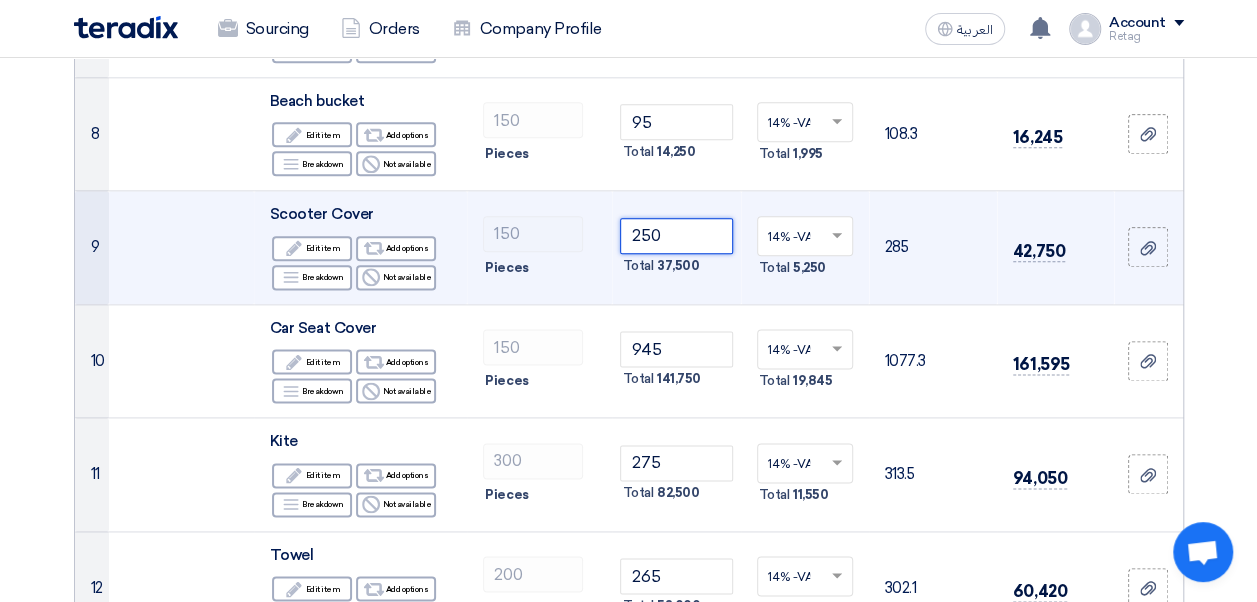 type on "250" 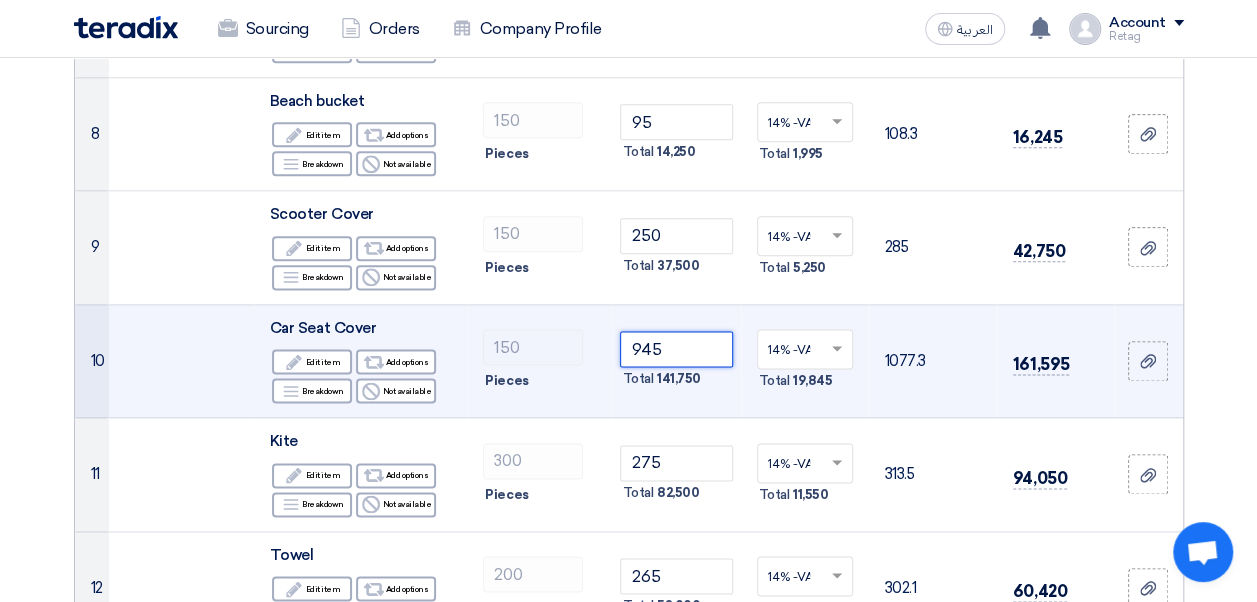 click on "945" 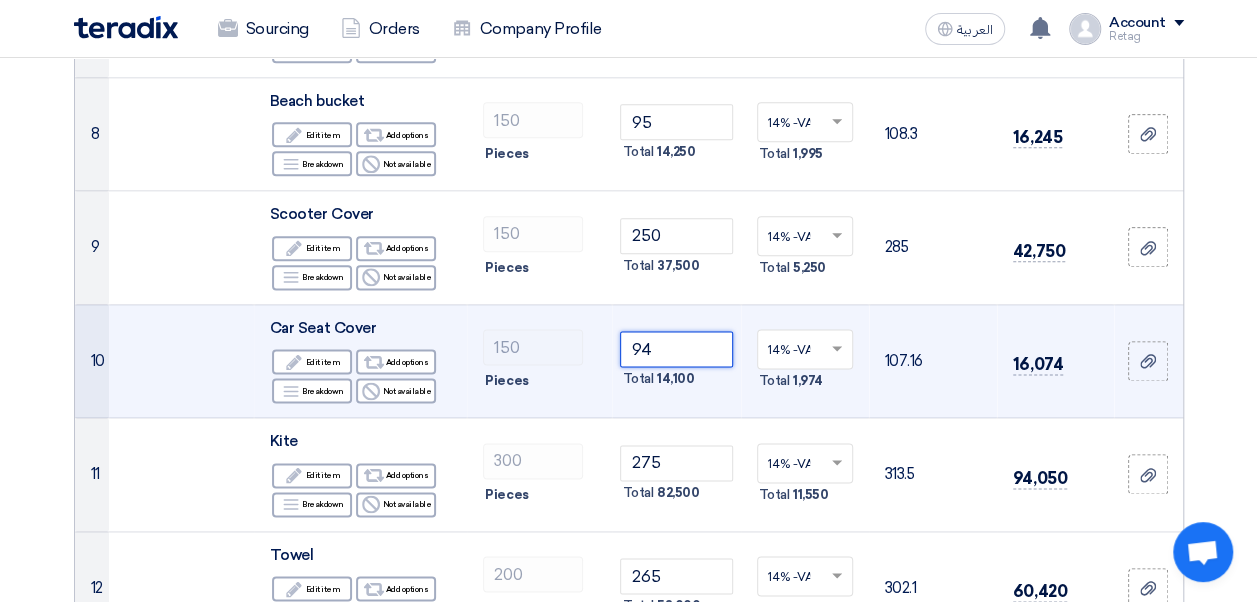type on "9" 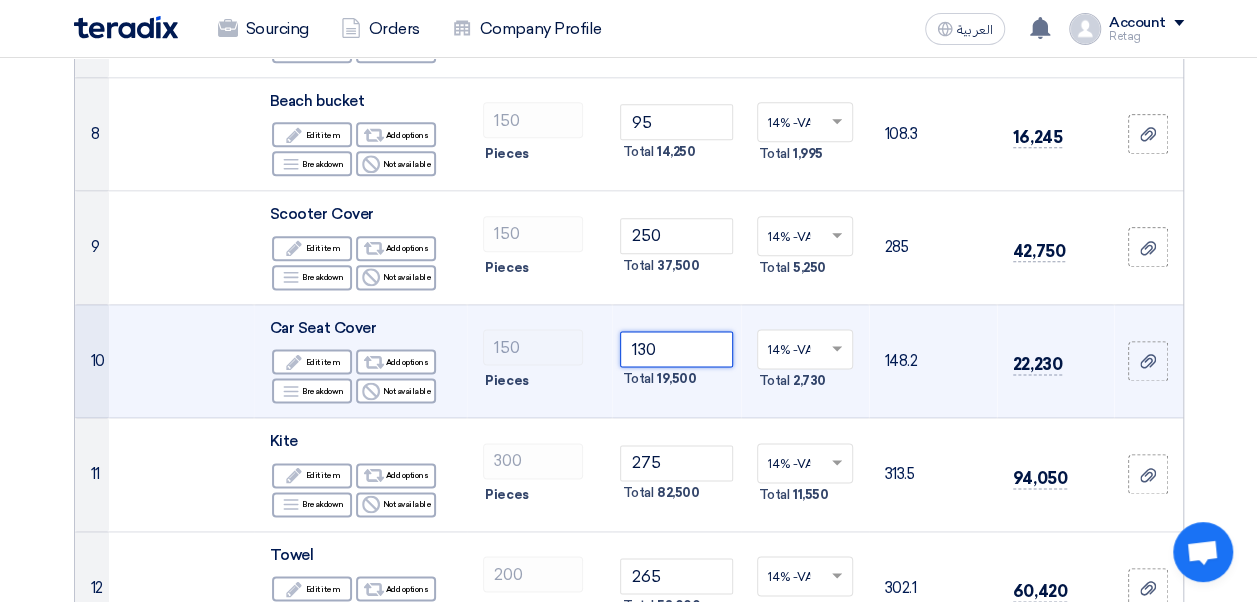 type on "130" 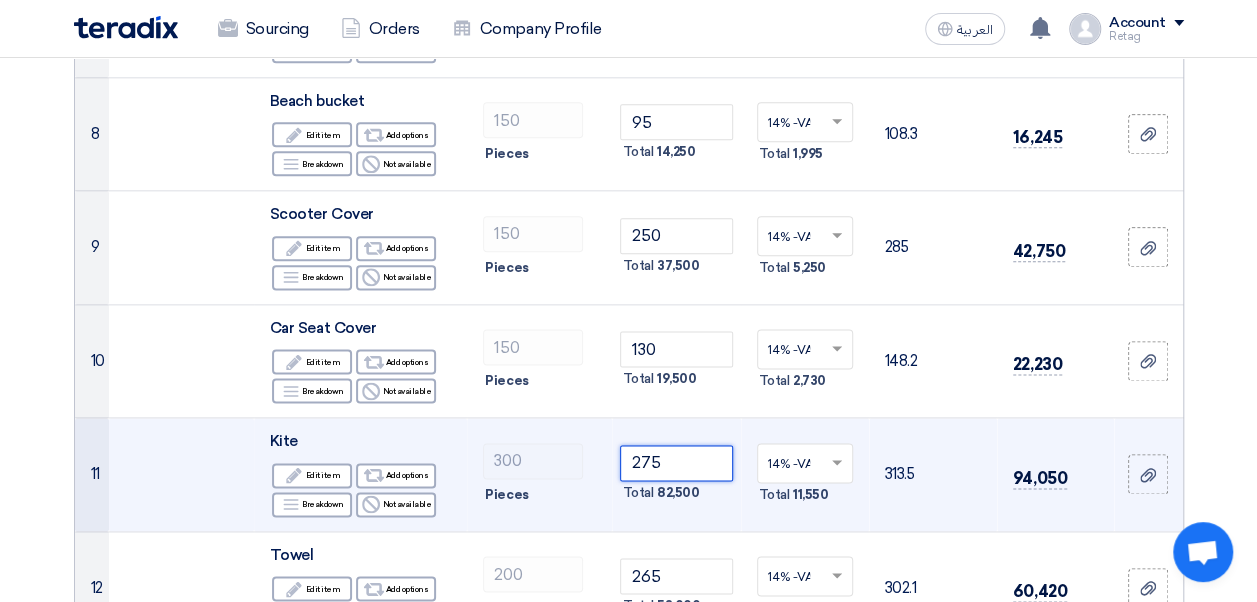 click on "275" 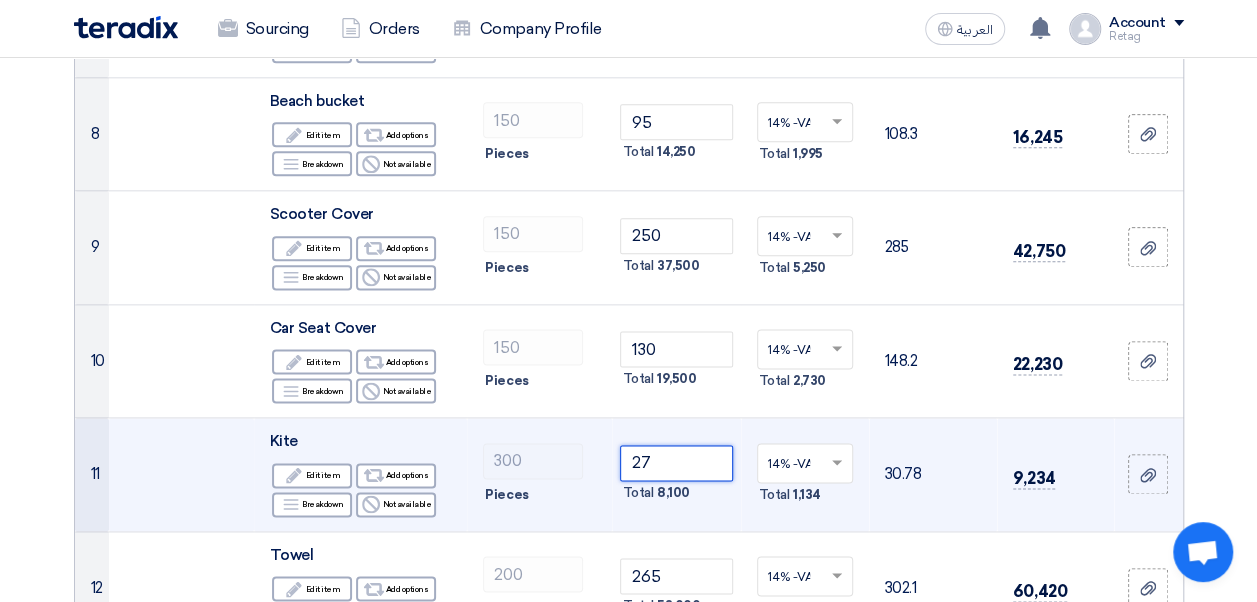 type on "2" 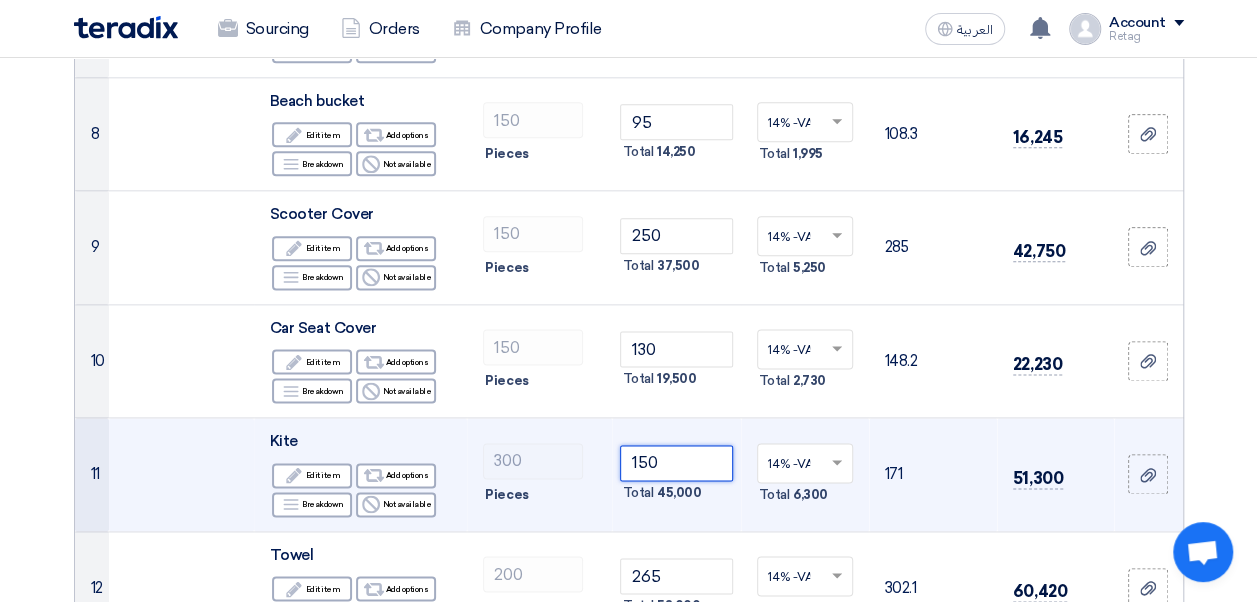 type on "150" 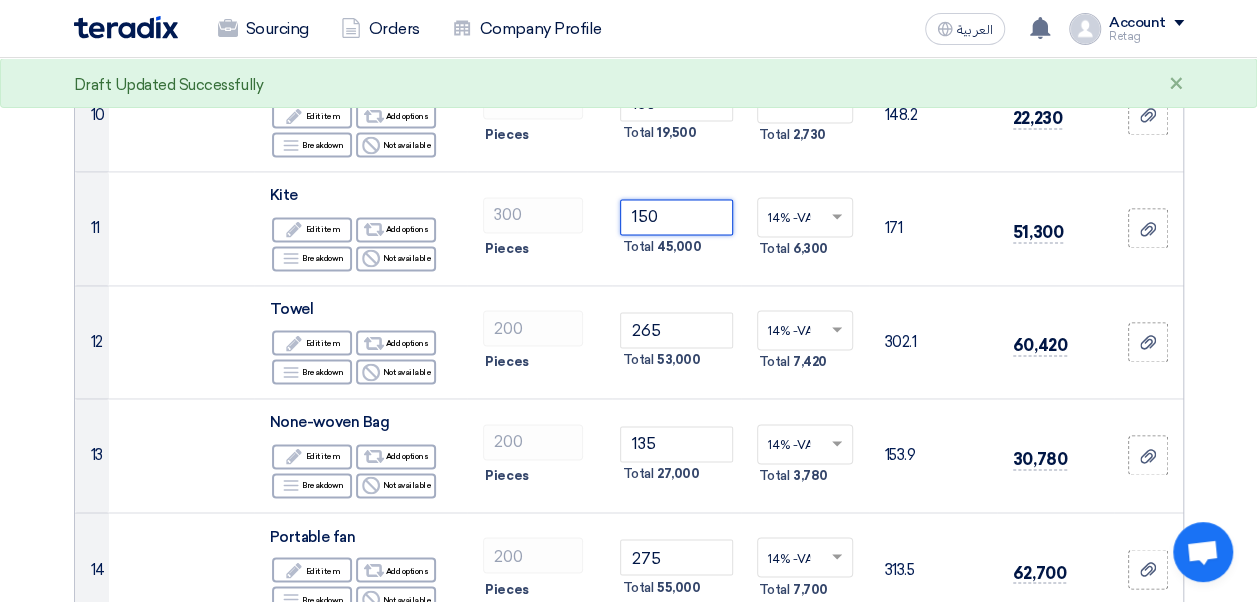 scroll, scrollTop: 1402, scrollLeft: 0, axis: vertical 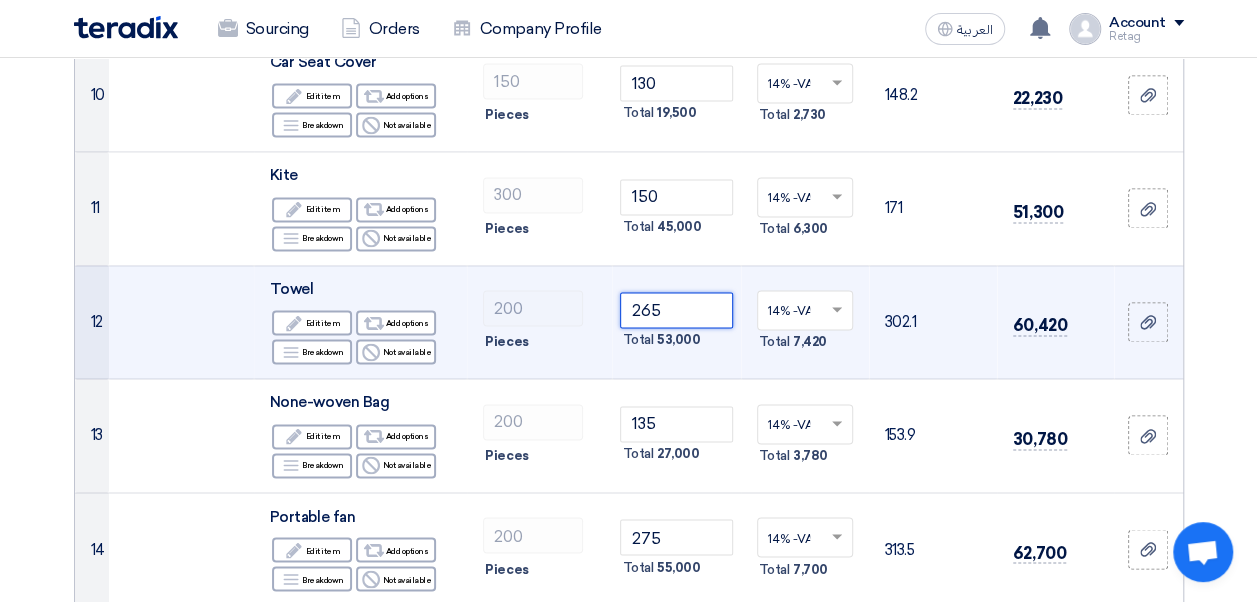 click on "265" 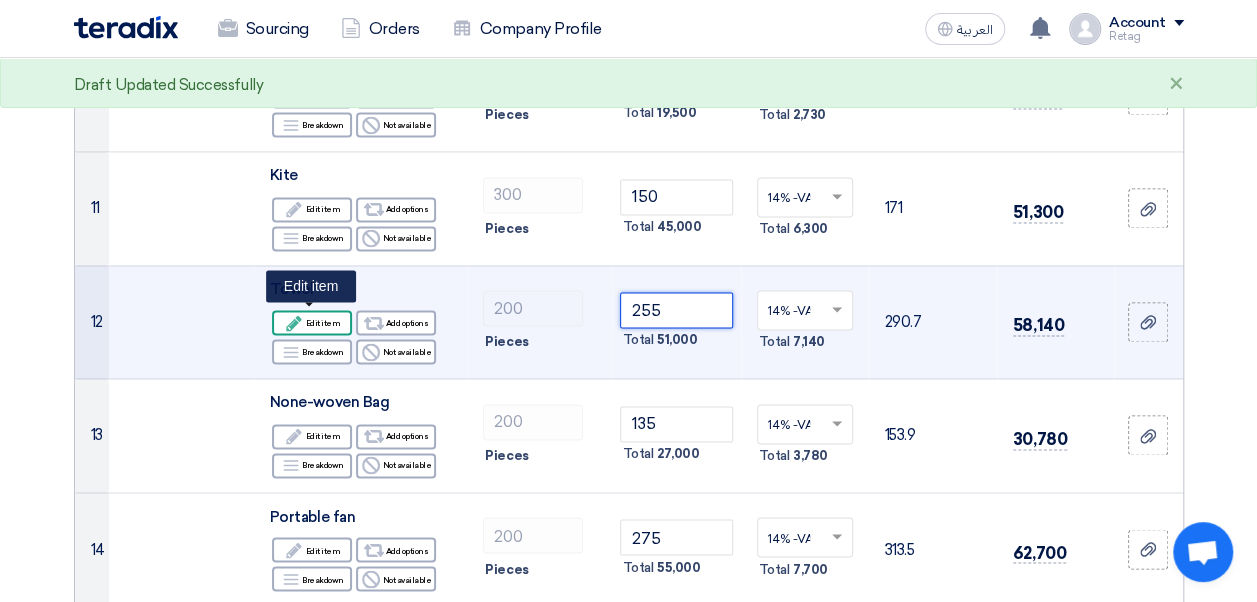 type on "255" 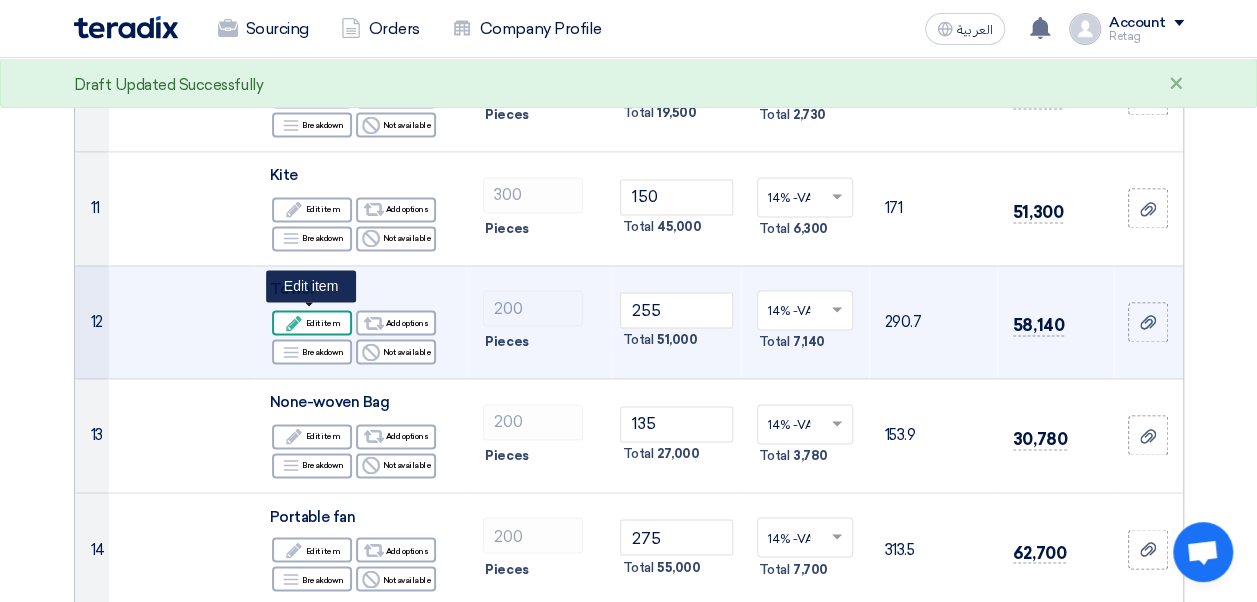click on "Edit
Edit item" 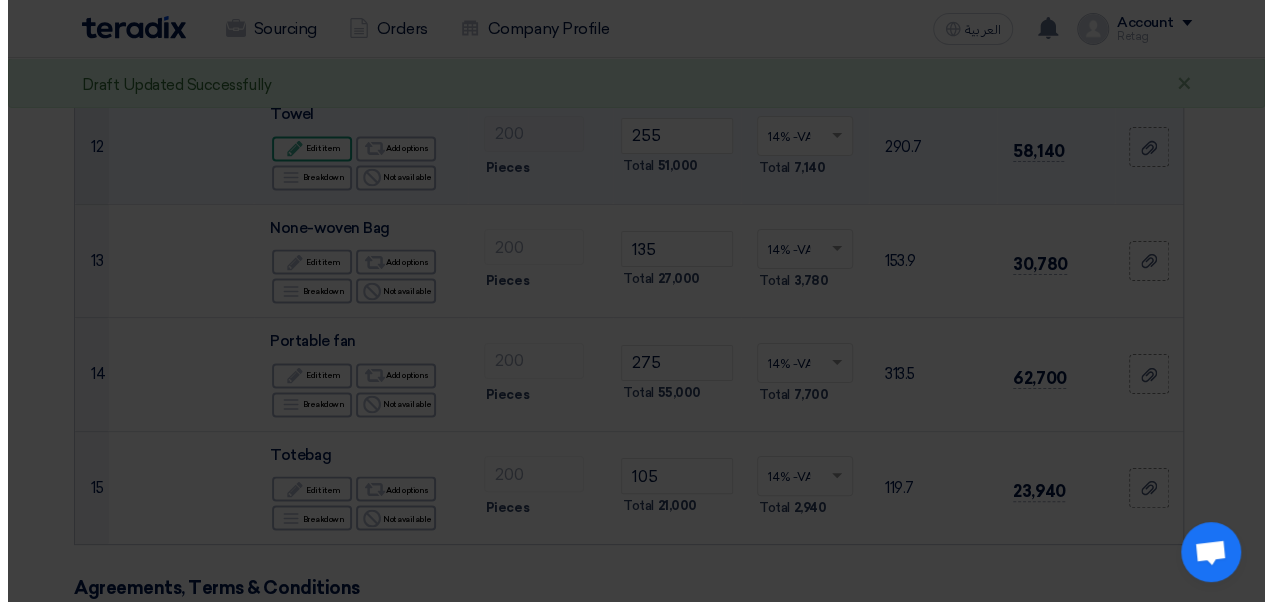 scroll, scrollTop: 1228, scrollLeft: 0, axis: vertical 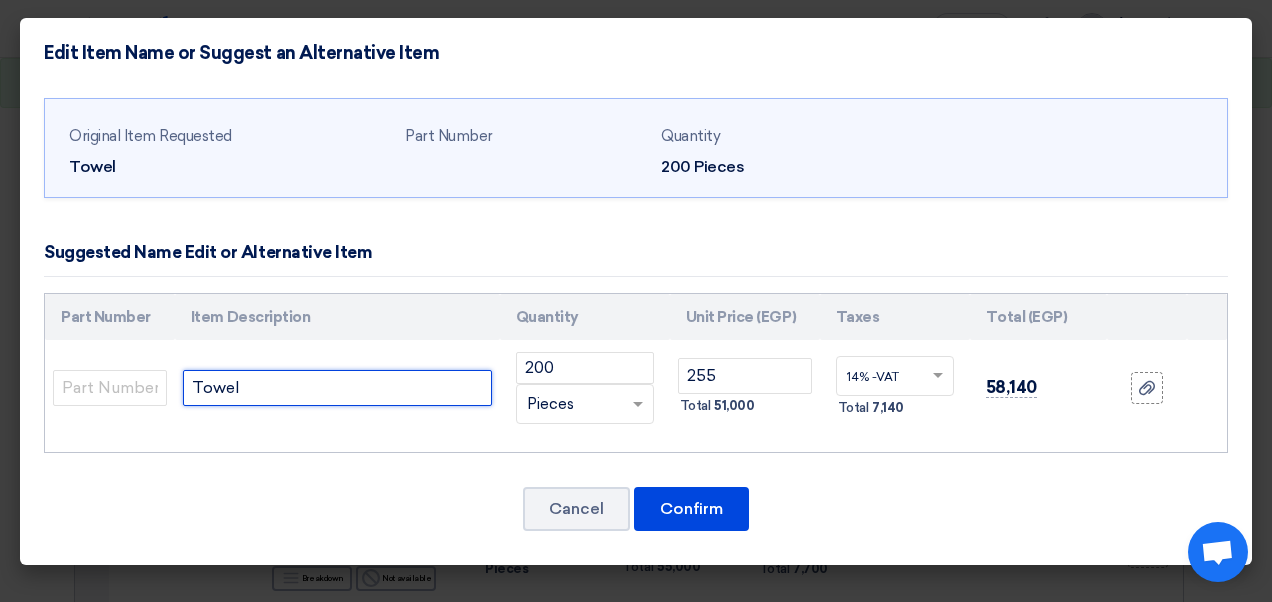 click on "Towel" 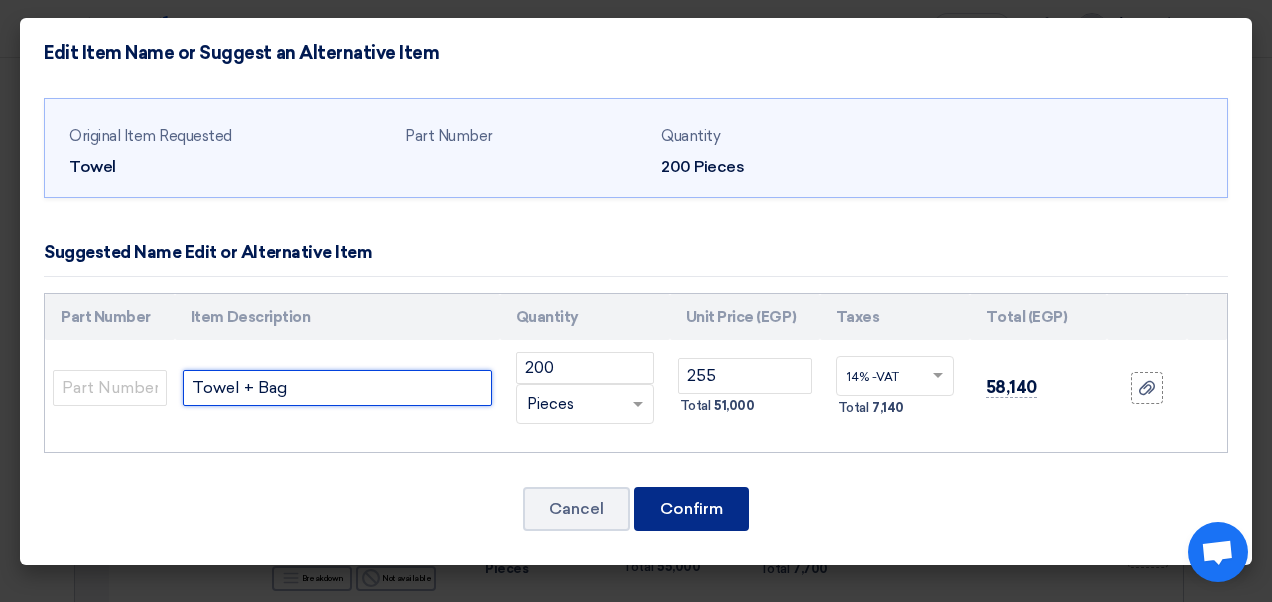 type on "Towel + Bag" 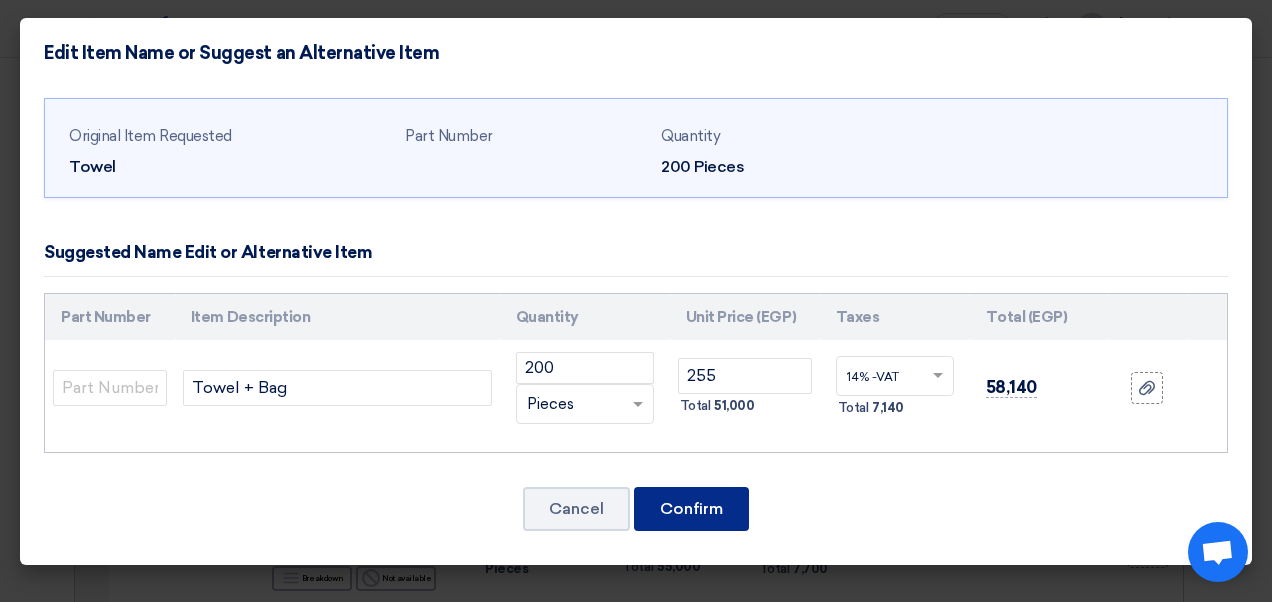 click on "Confirm" 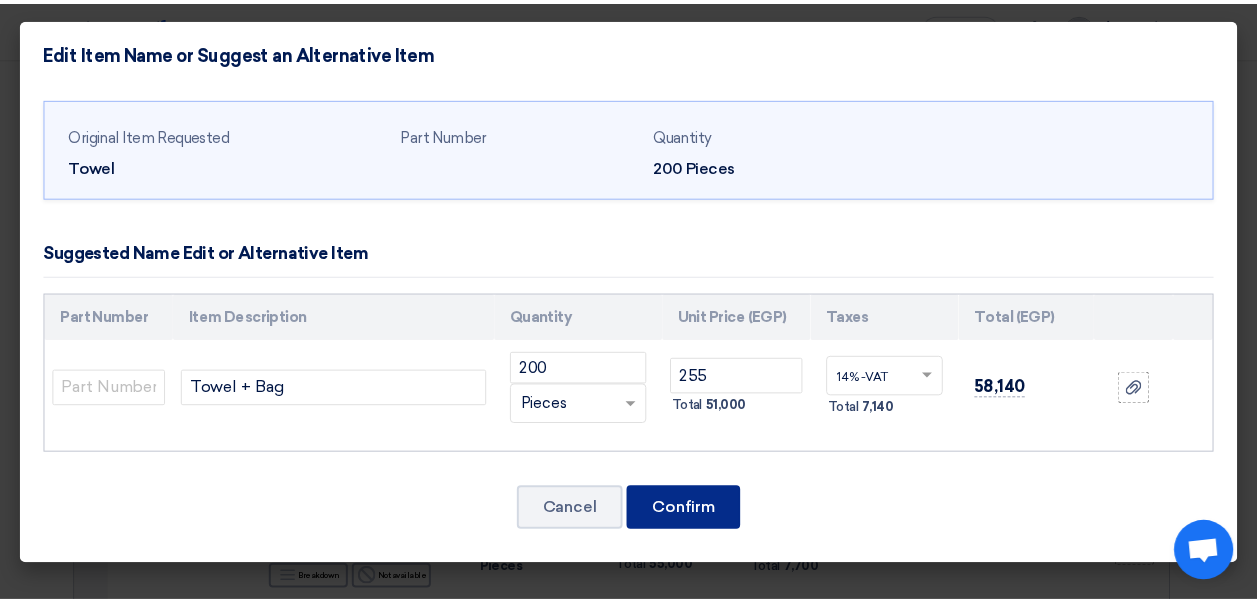 scroll, scrollTop: 1402, scrollLeft: 0, axis: vertical 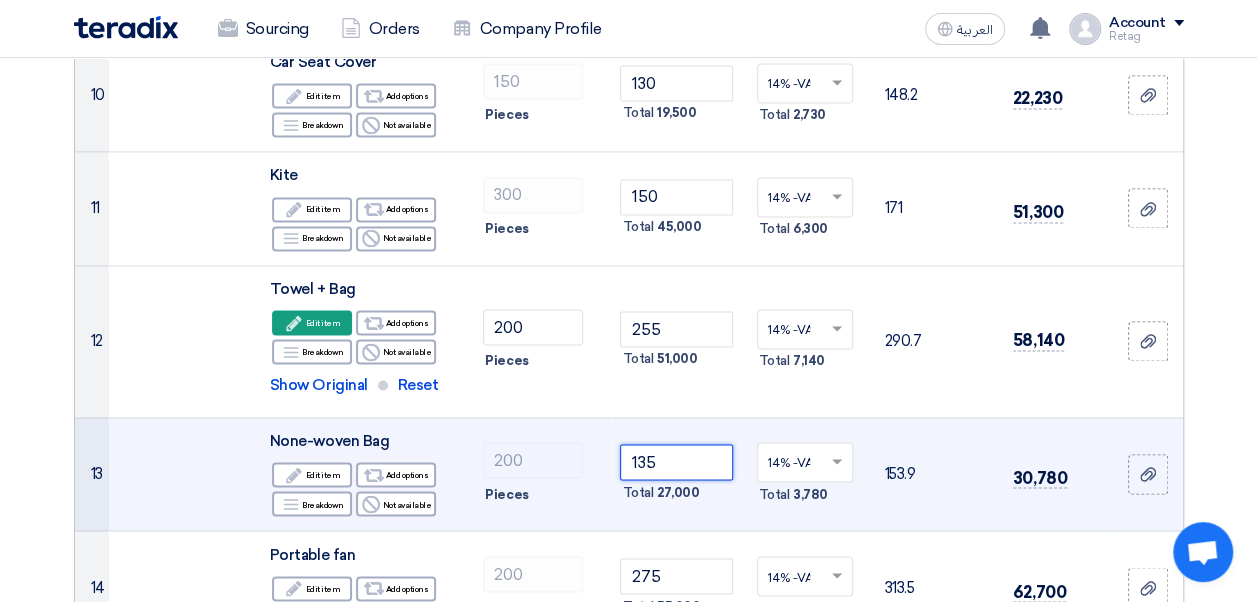 click on "135" 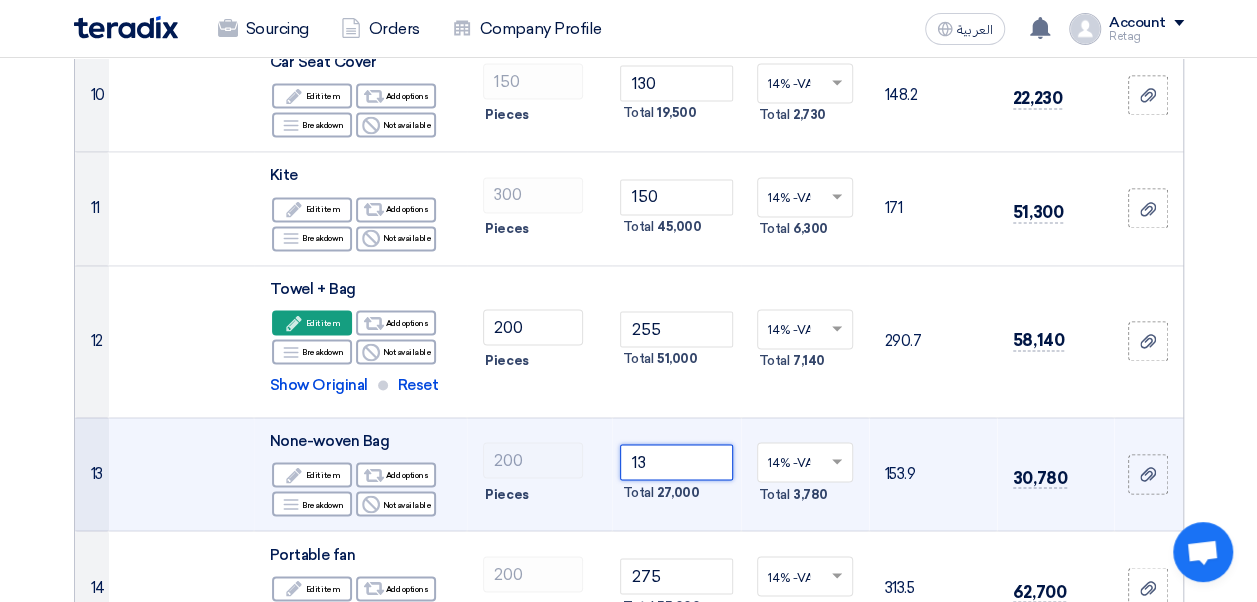 type on "1" 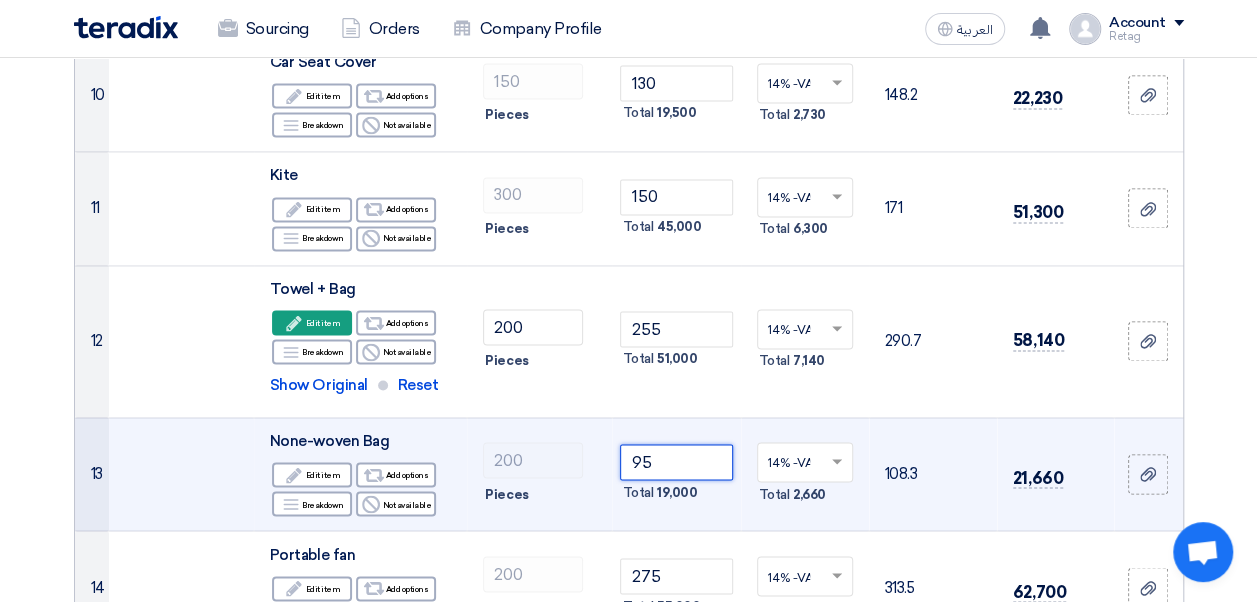type on "95" 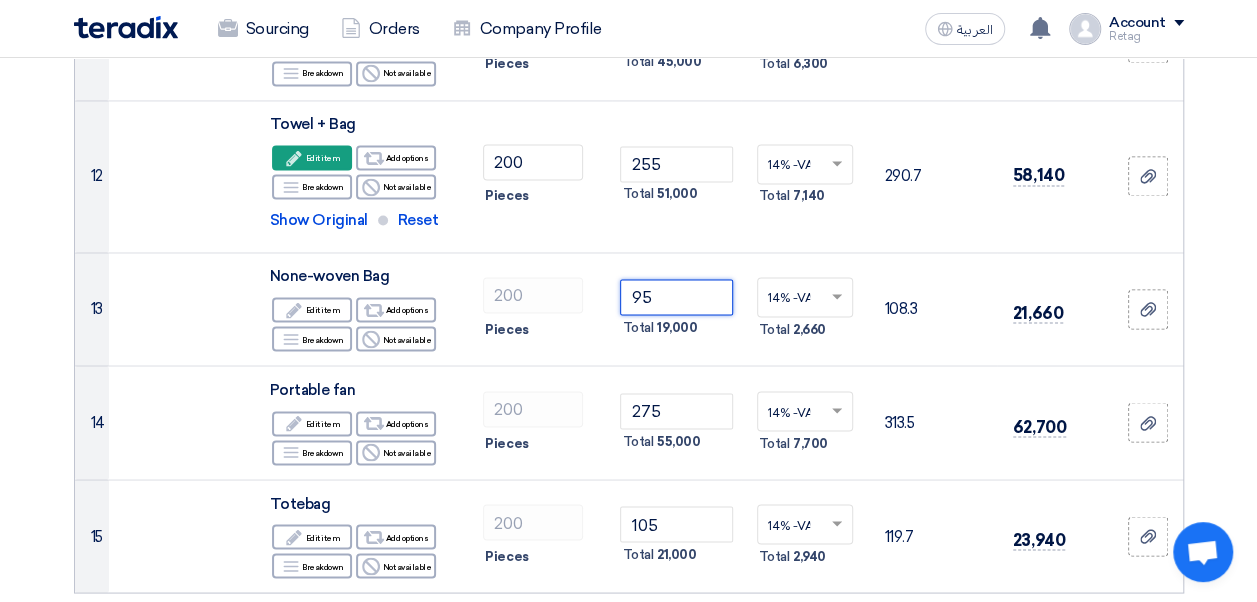 scroll, scrollTop: 1604, scrollLeft: 0, axis: vertical 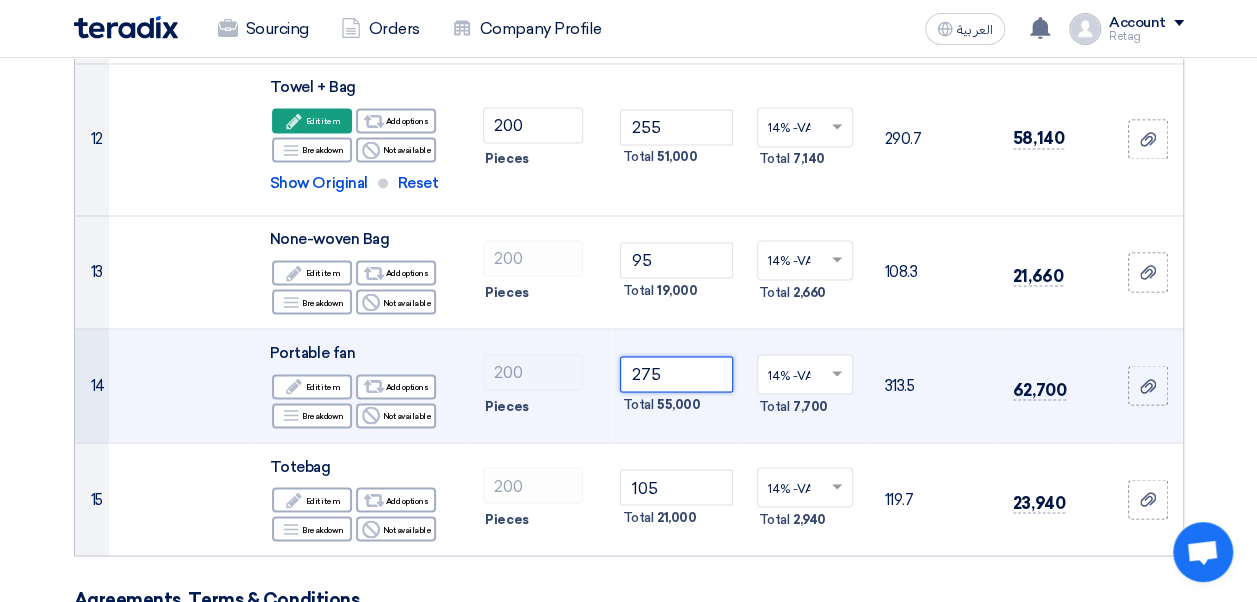 click on "275" 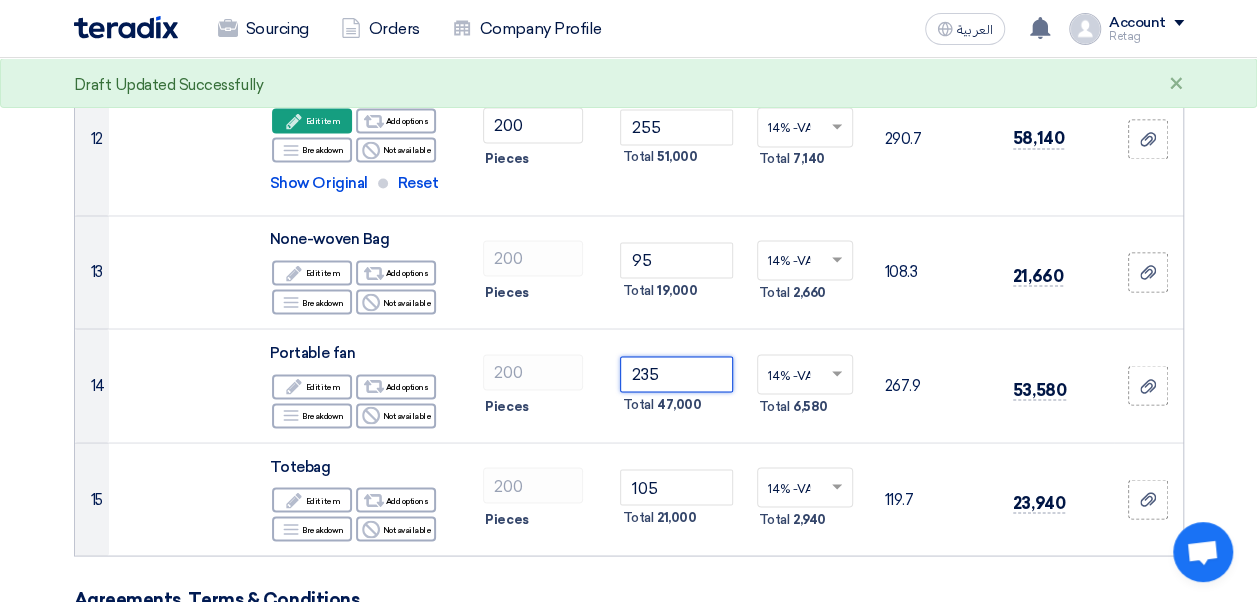 type on "235" 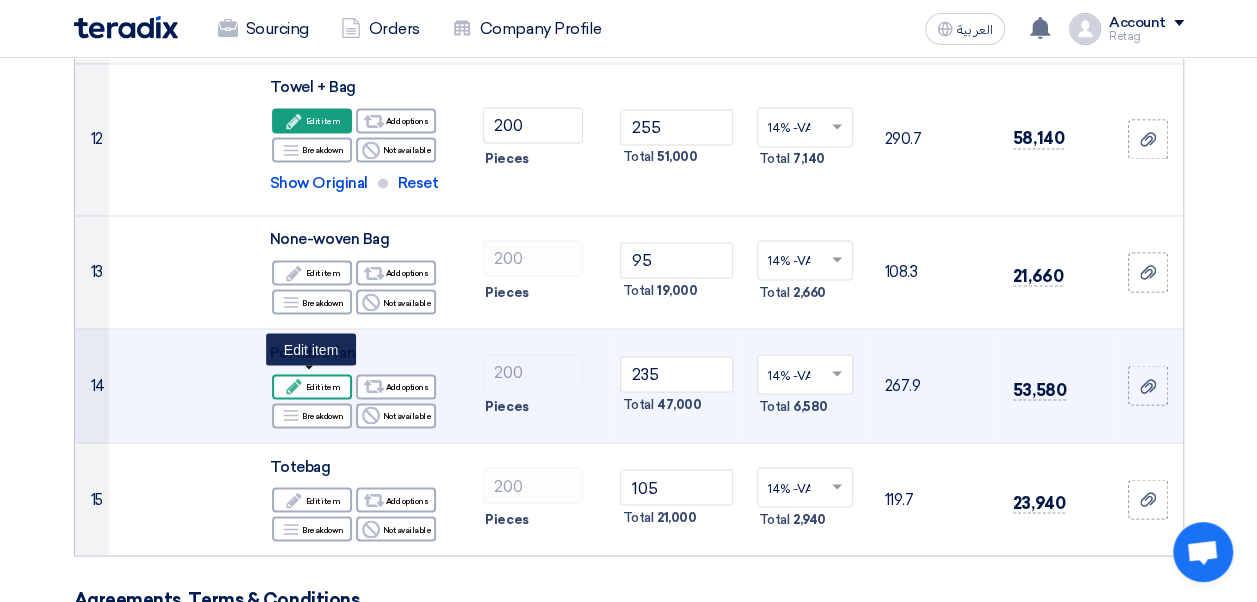 click on "Edit
Edit item" 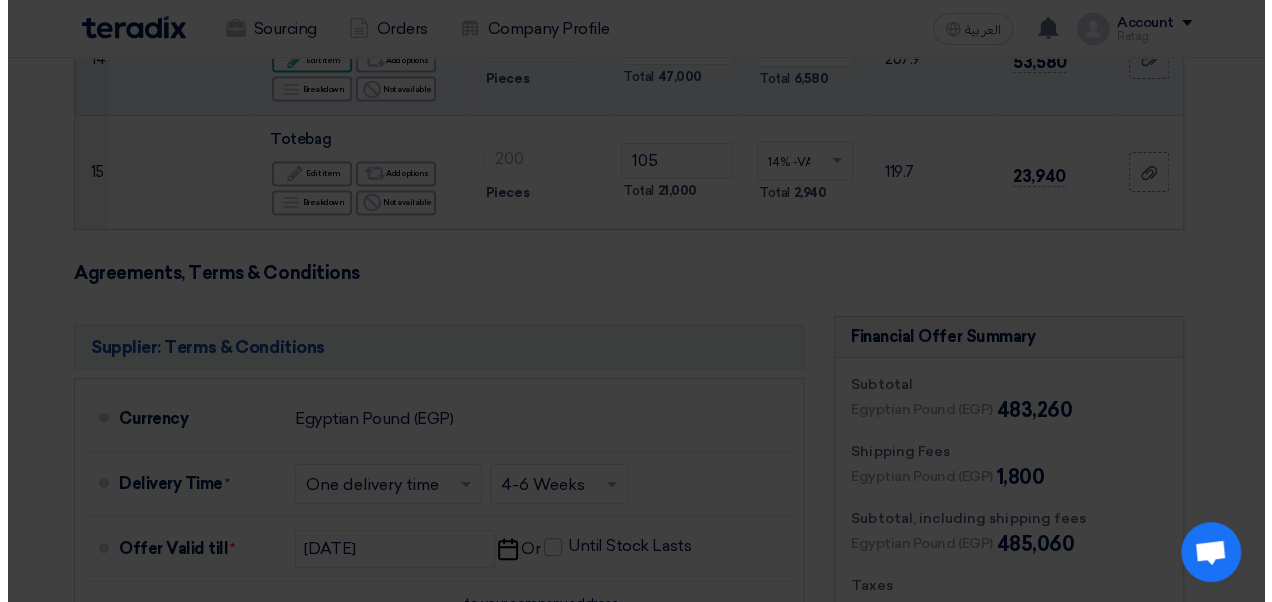 scroll, scrollTop: 1430, scrollLeft: 0, axis: vertical 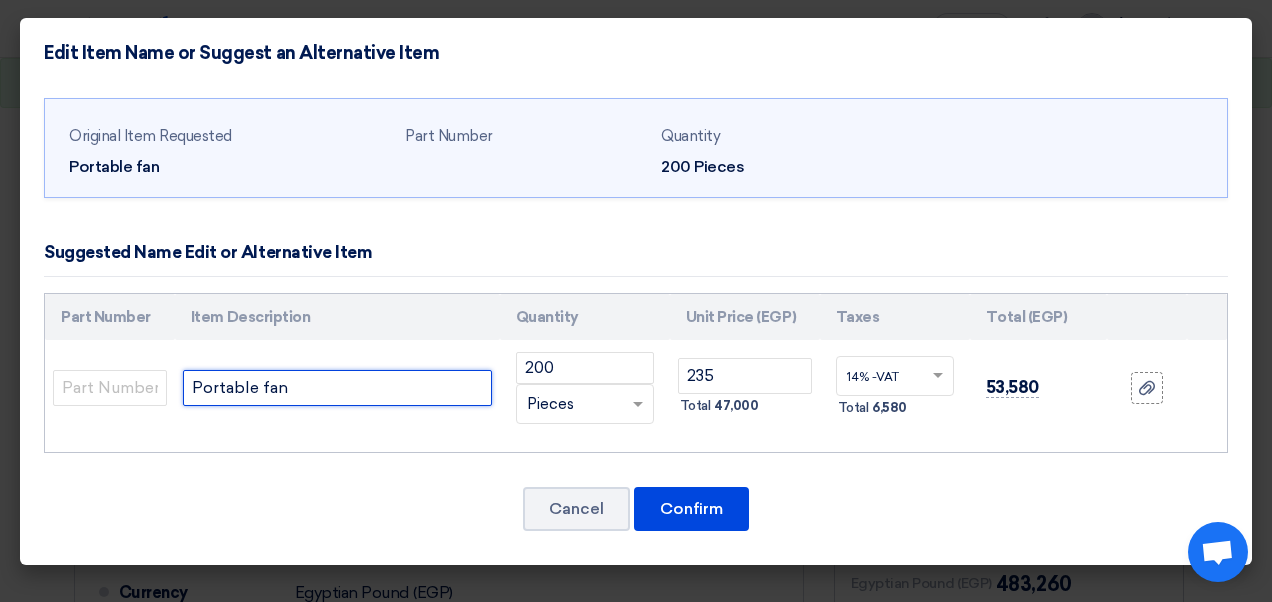 click on "Portable fan" 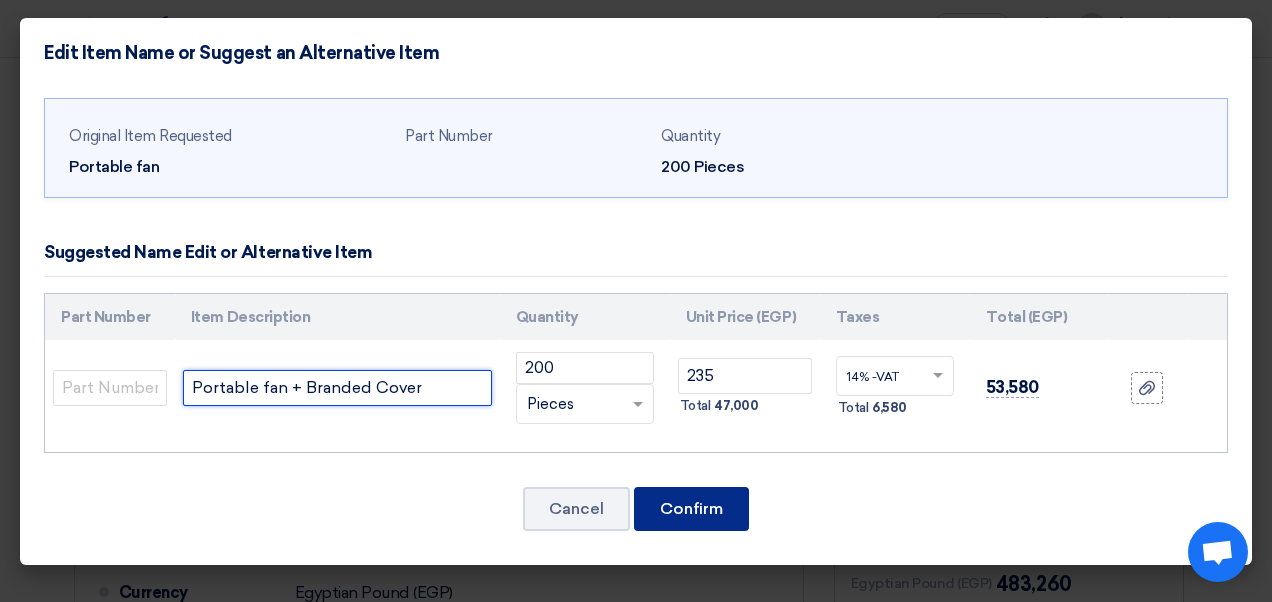 type on "Portable fan + Branded Cover" 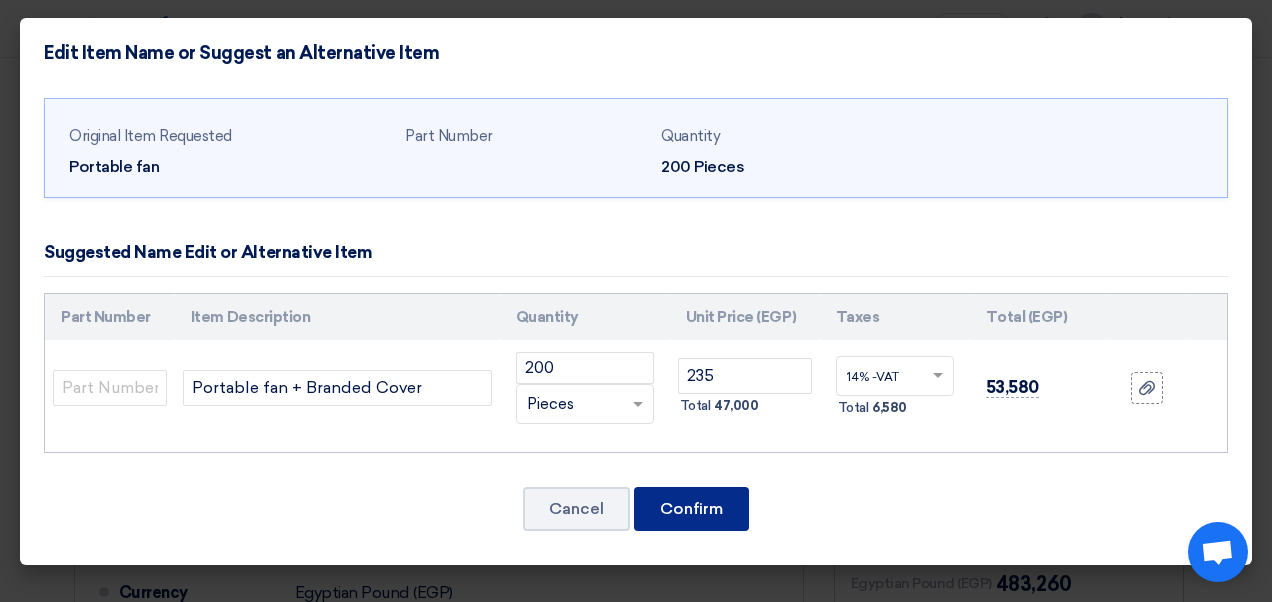 click on "Confirm" 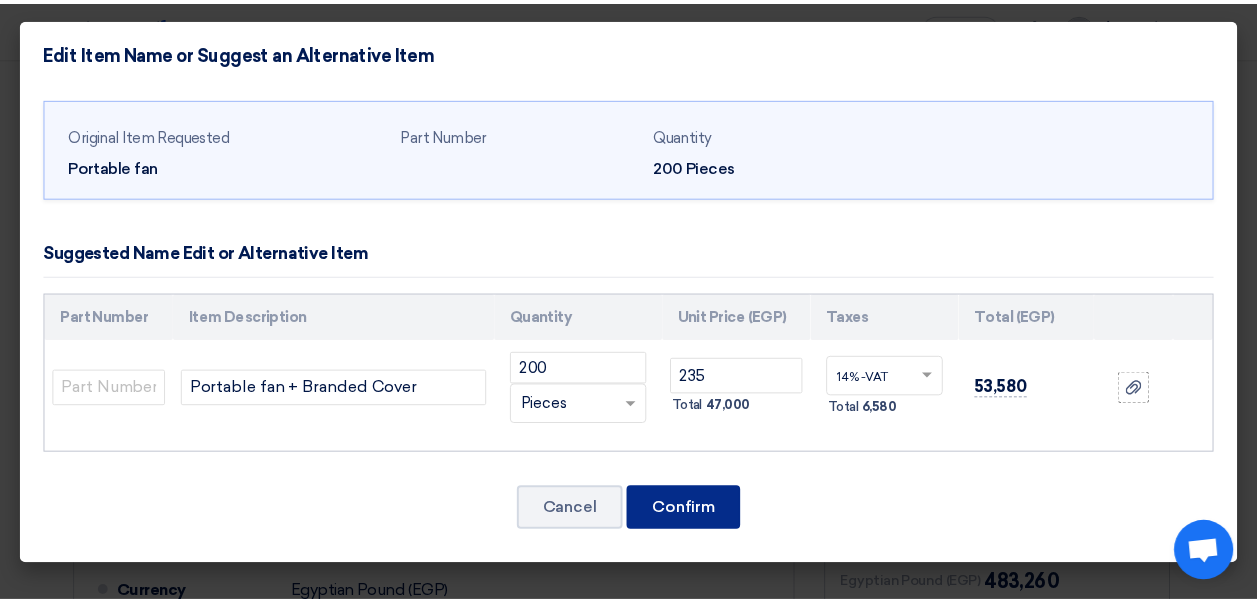 scroll, scrollTop: 1604, scrollLeft: 0, axis: vertical 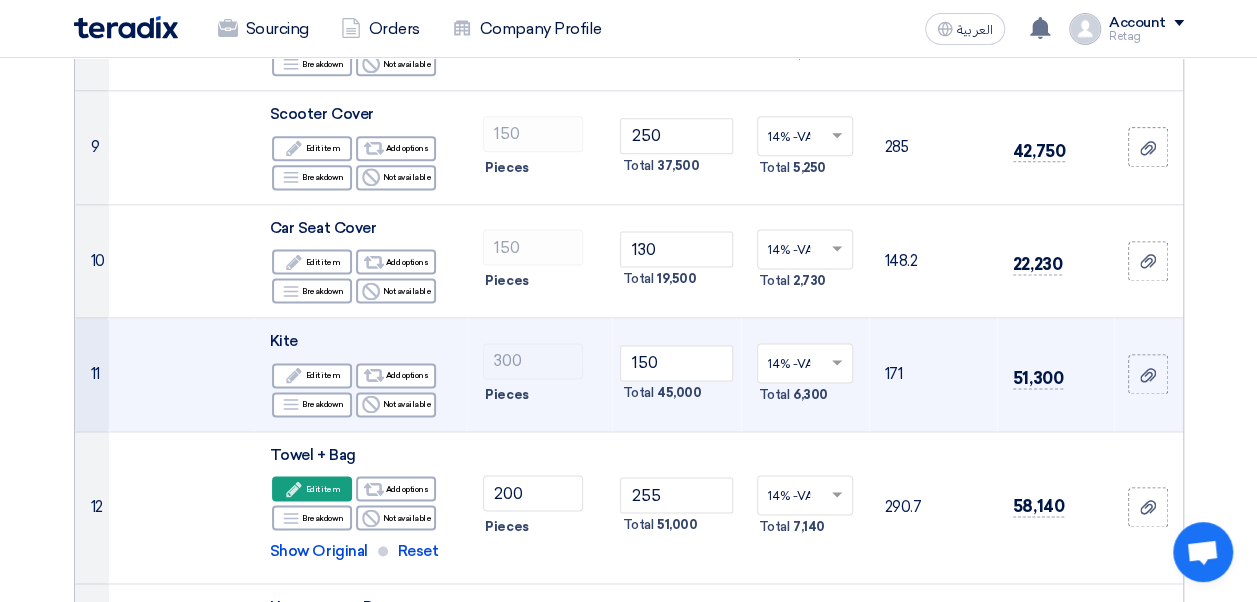 click 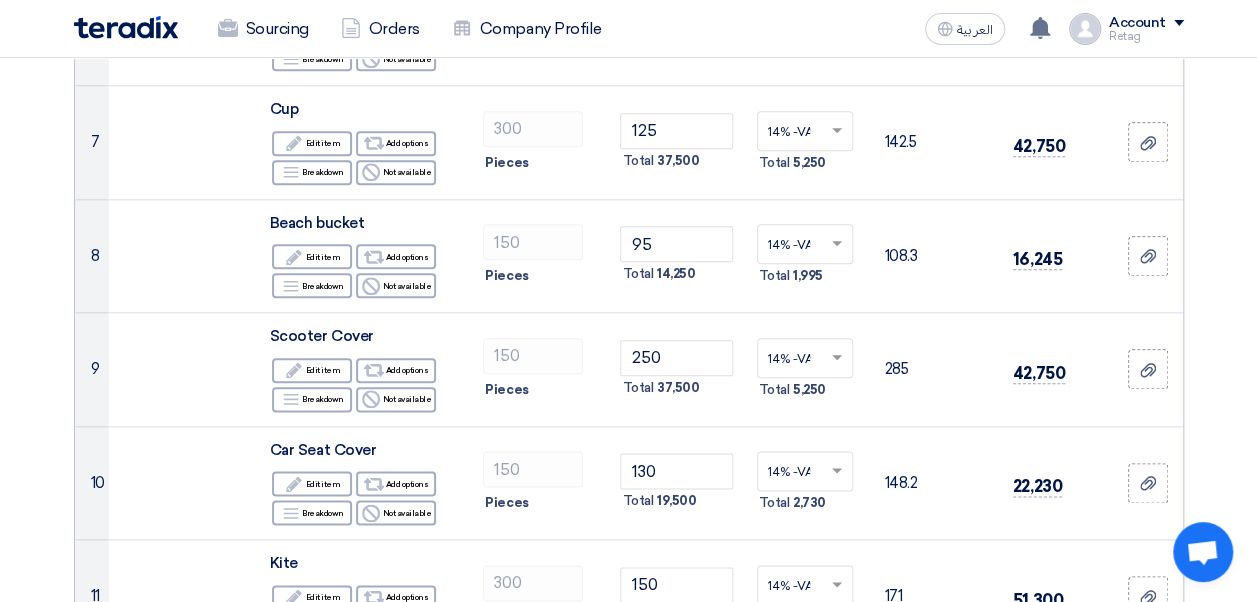 scroll, scrollTop: 984, scrollLeft: 0, axis: vertical 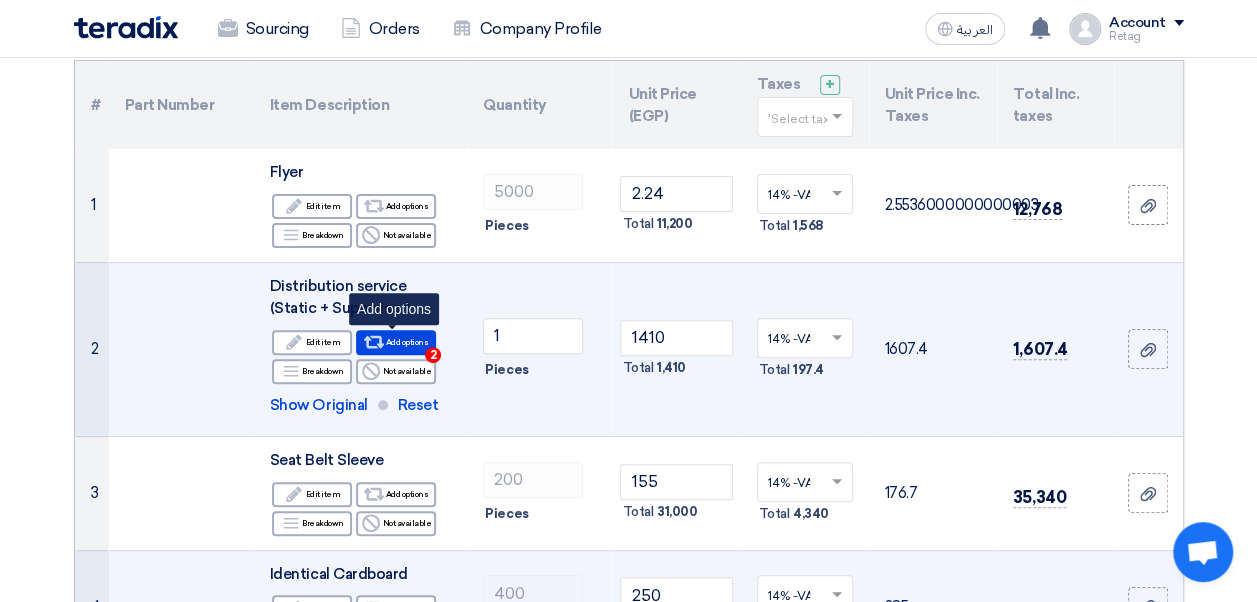 click on "Alternative
Add options
2" 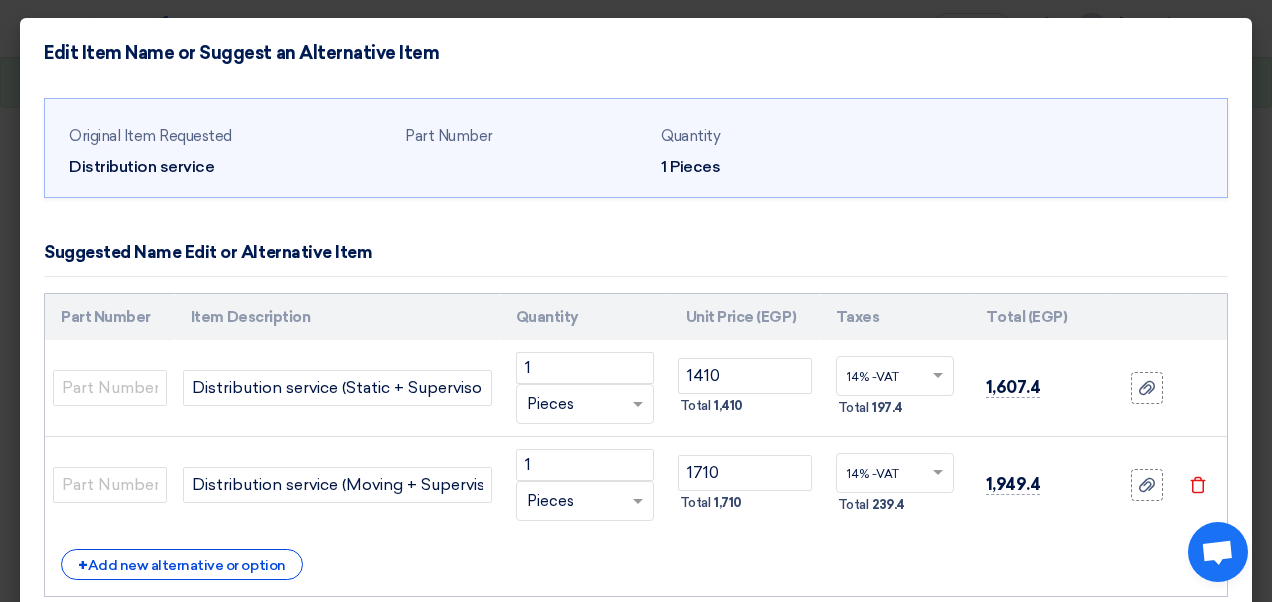 click 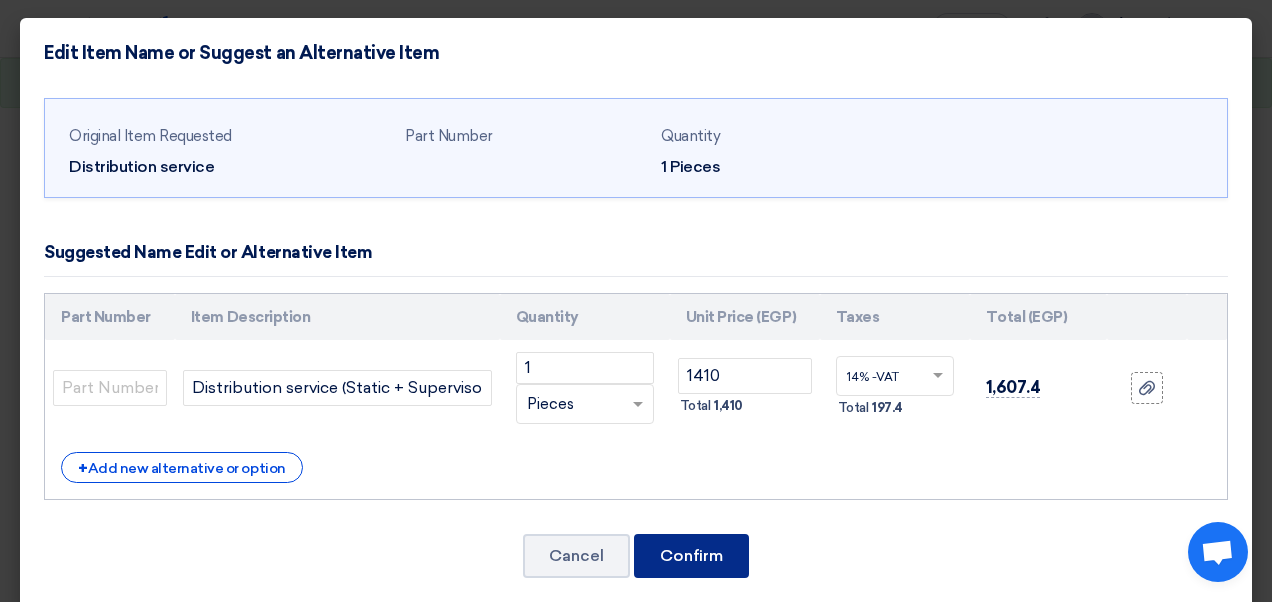 click on "Confirm" 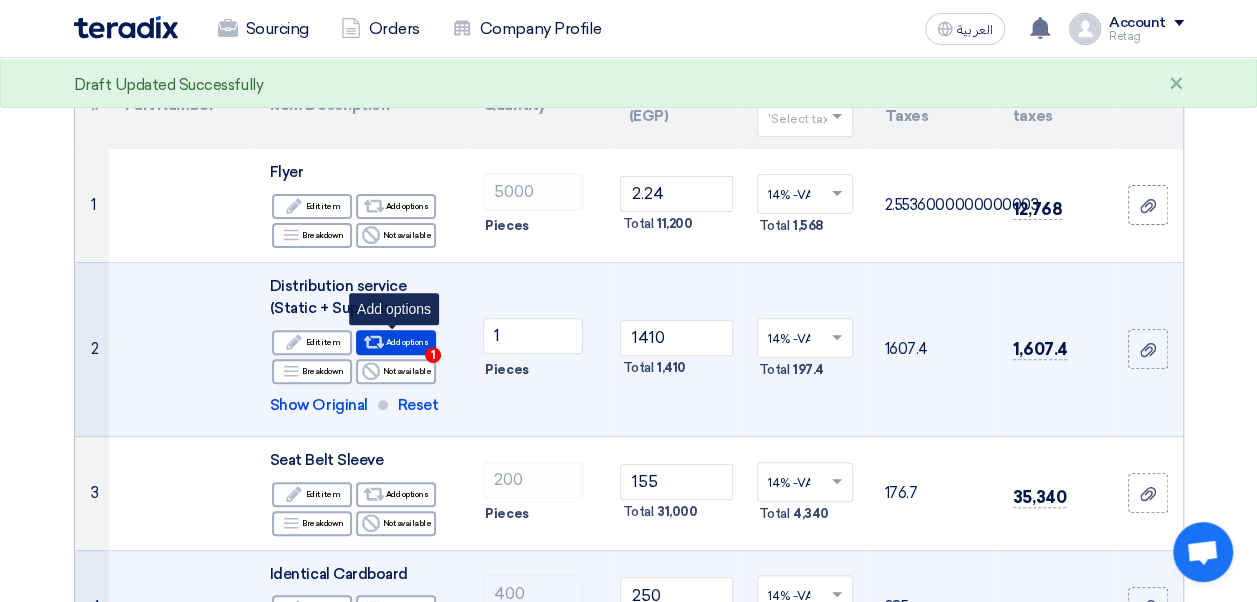 click on "Alternative
Add options
1" 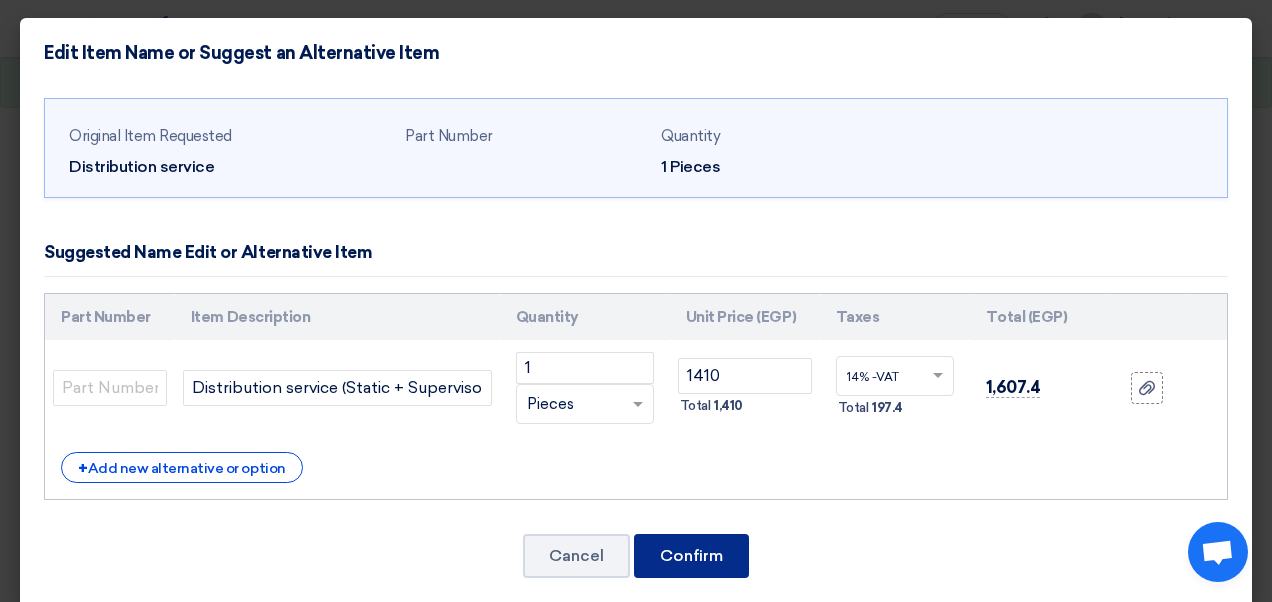click on "Confirm" 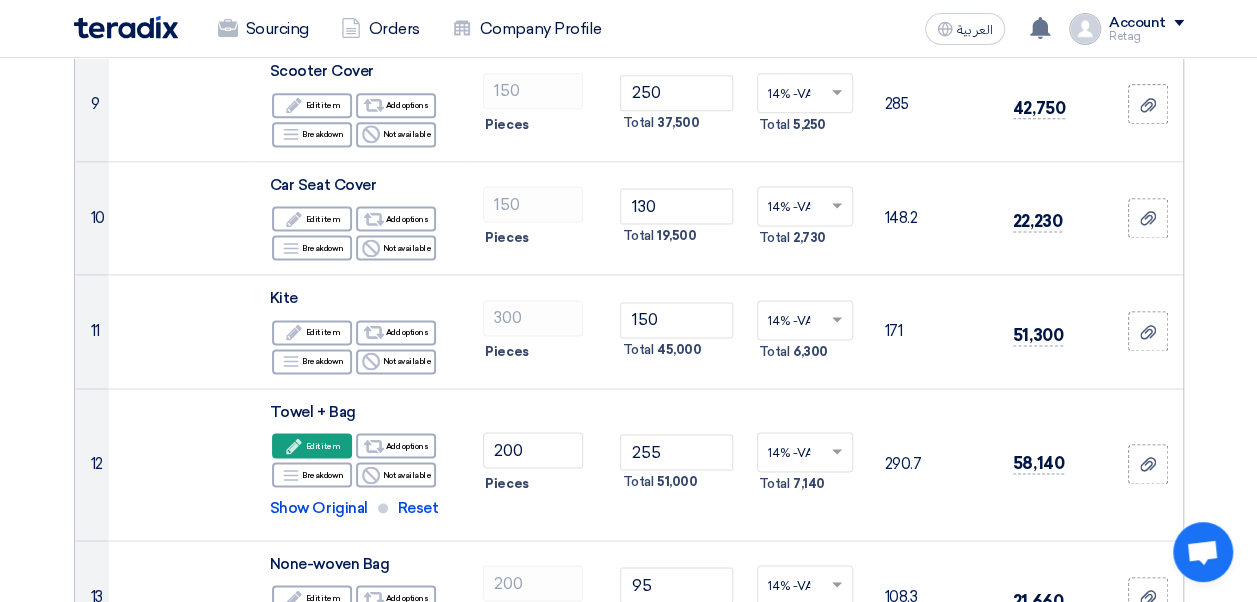 scroll, scrollTop: 1759, scrollLeft: 0, axis: vertical 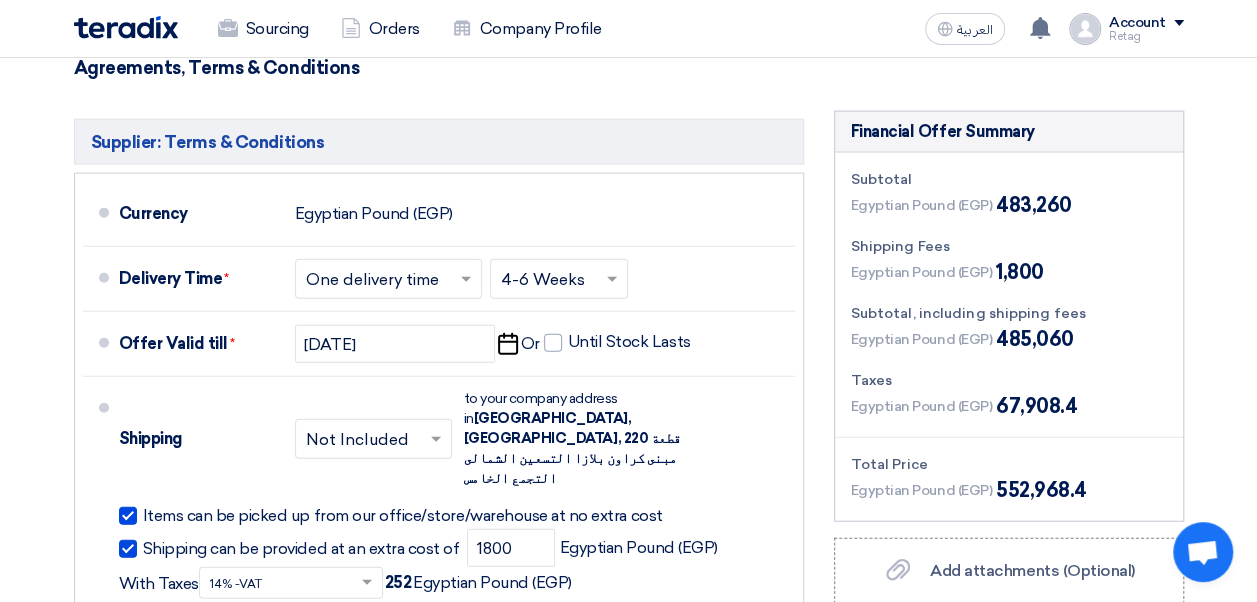 click on "Offer Details
#
Part Number
Item Description
Quantity
Unit Price (EGP)
Taxes
+
'Select taxes...
Unit Price Inc. Taxes" 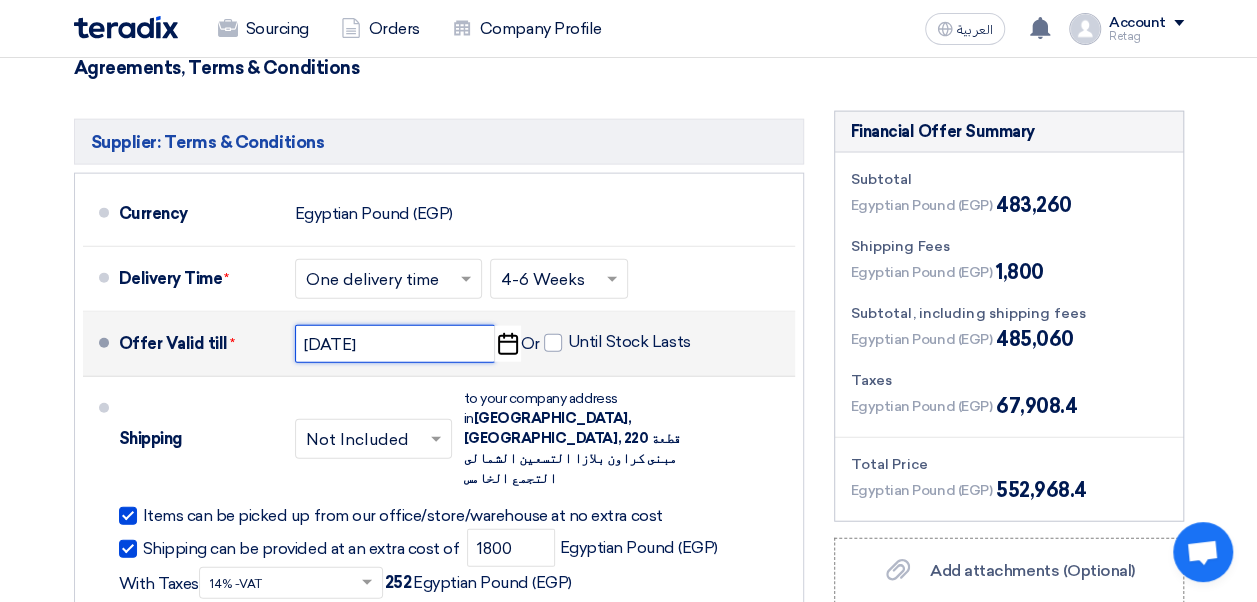 click on "[DATE]" 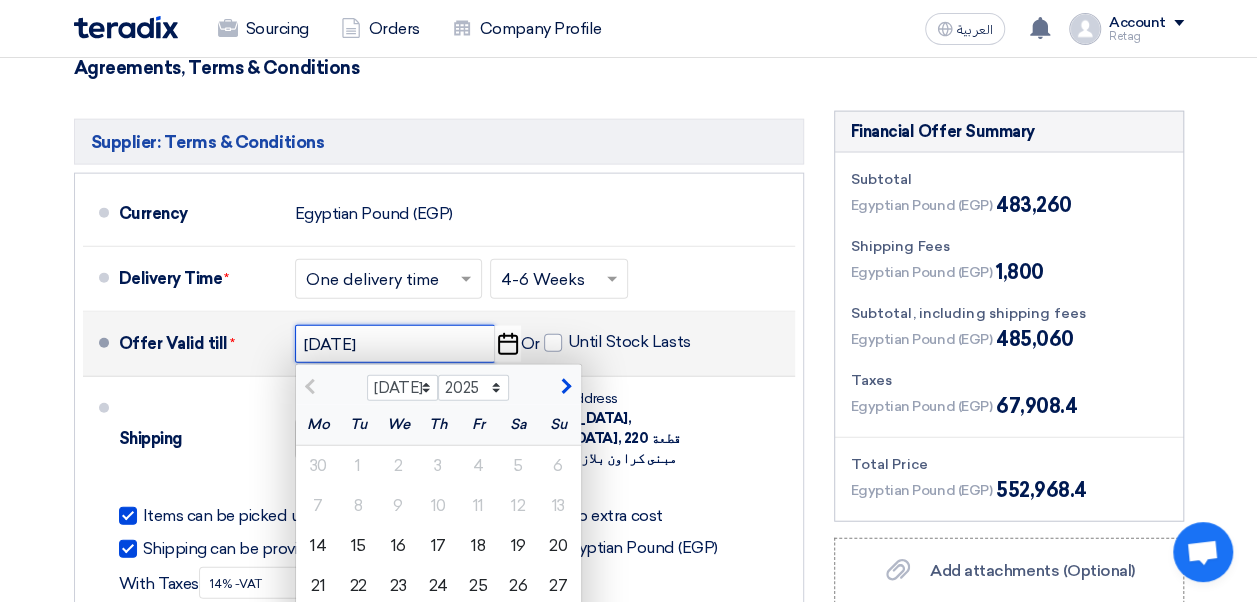 click on "[DATE]" 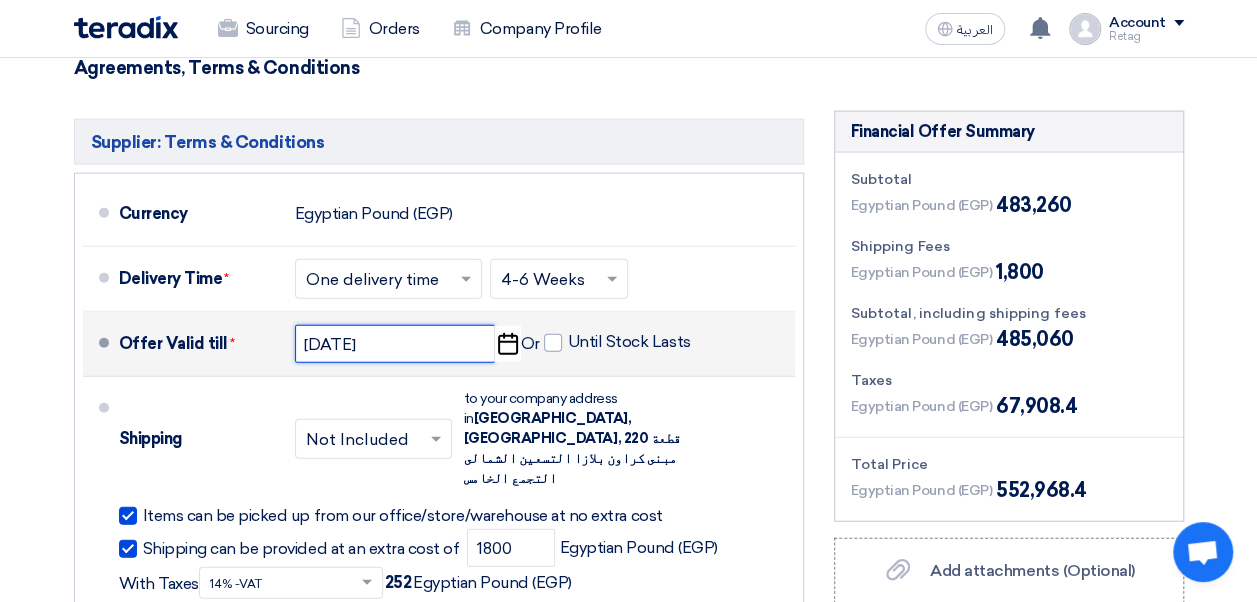 click on "[DATE]" 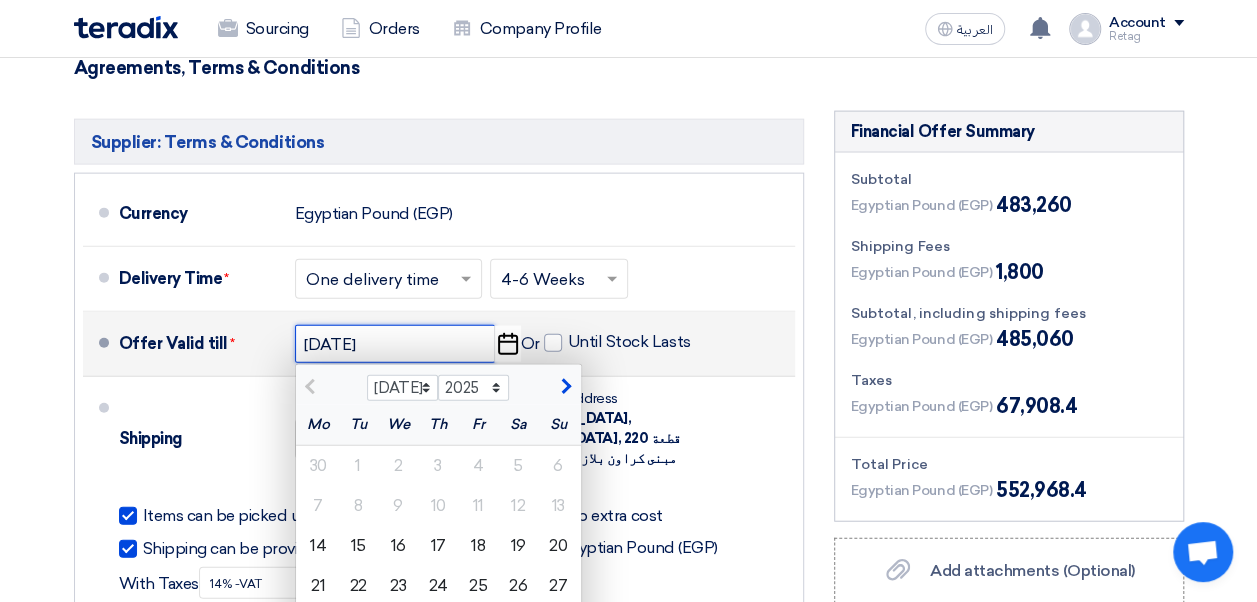 click on "[DATE]" 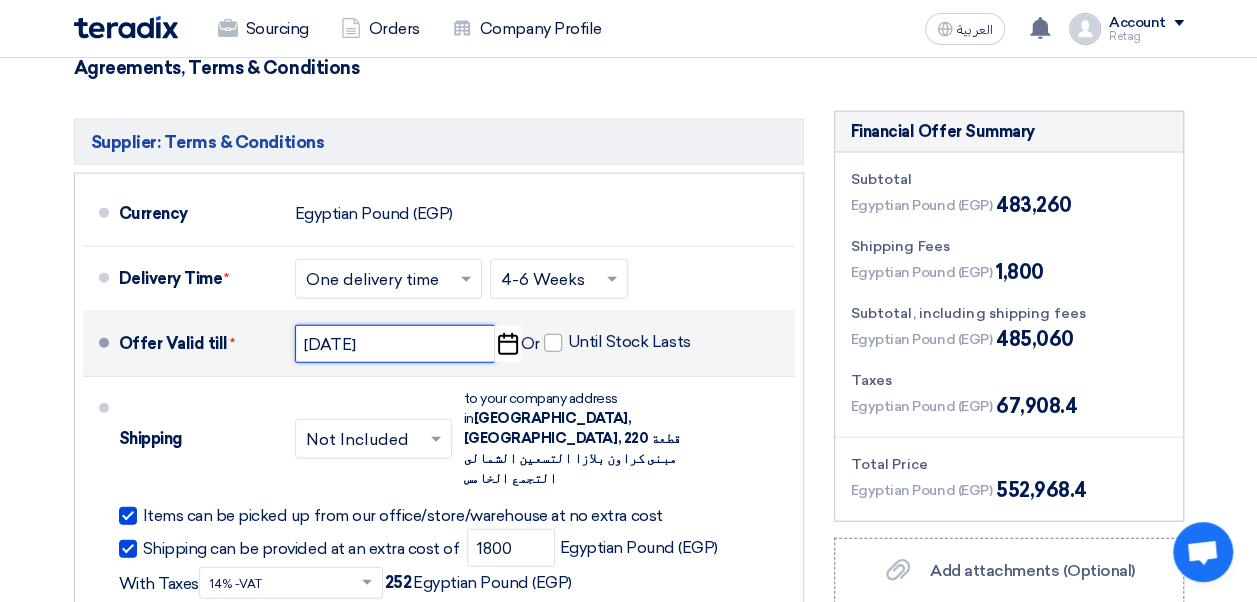 click on "[DATE]" 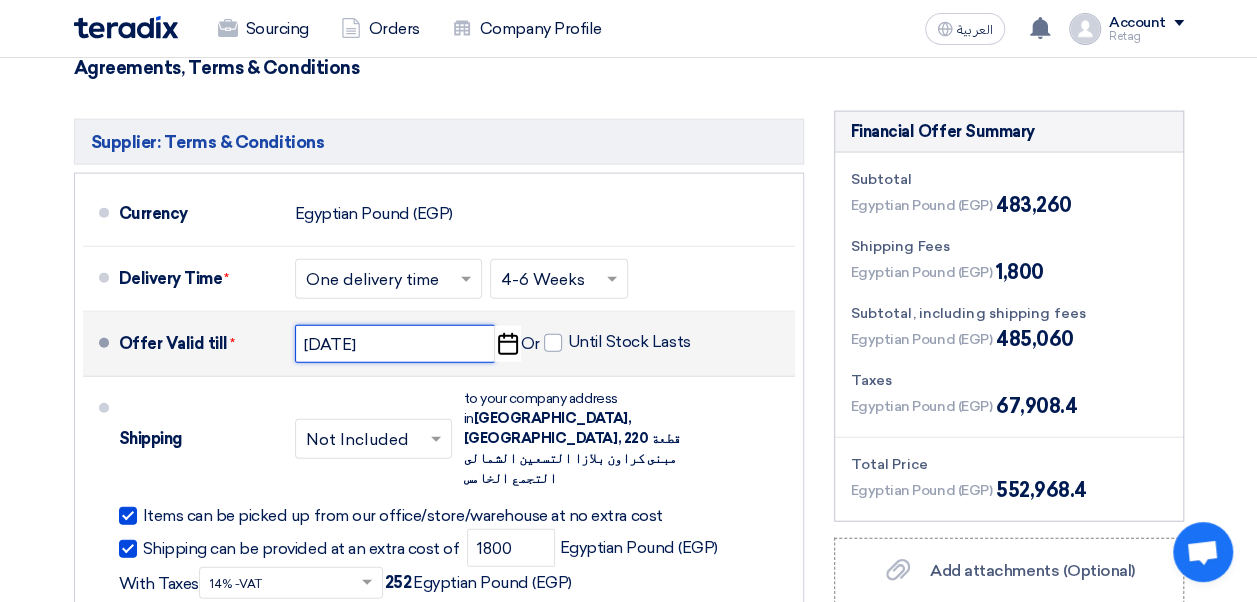 click on "[DATE]" 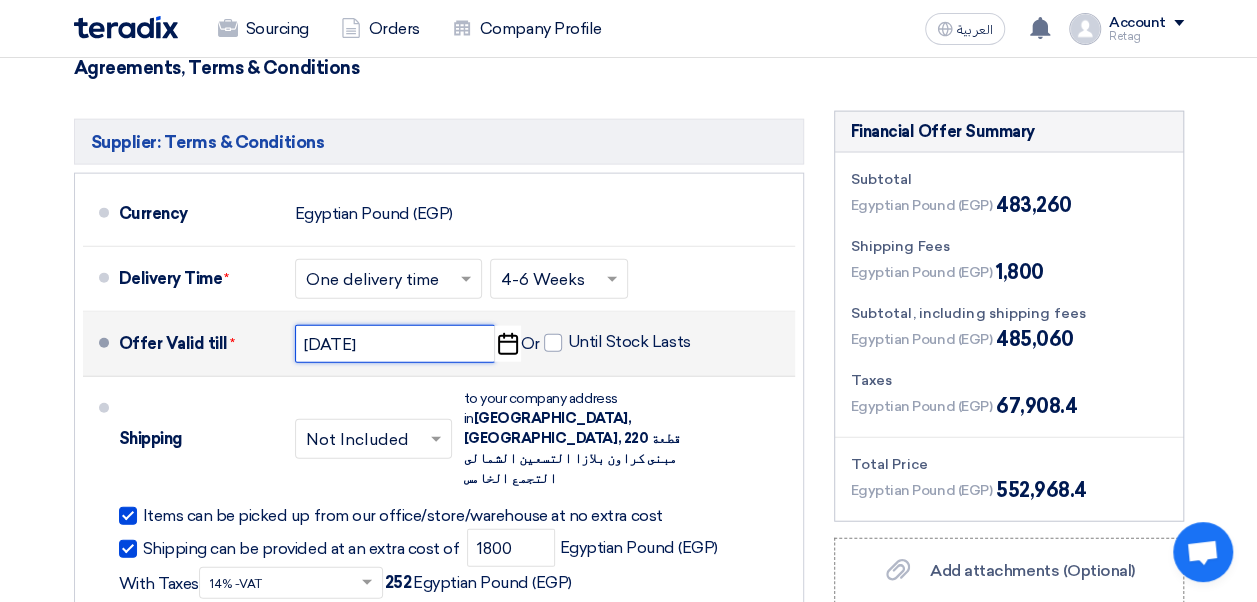 click on "[DATE]" 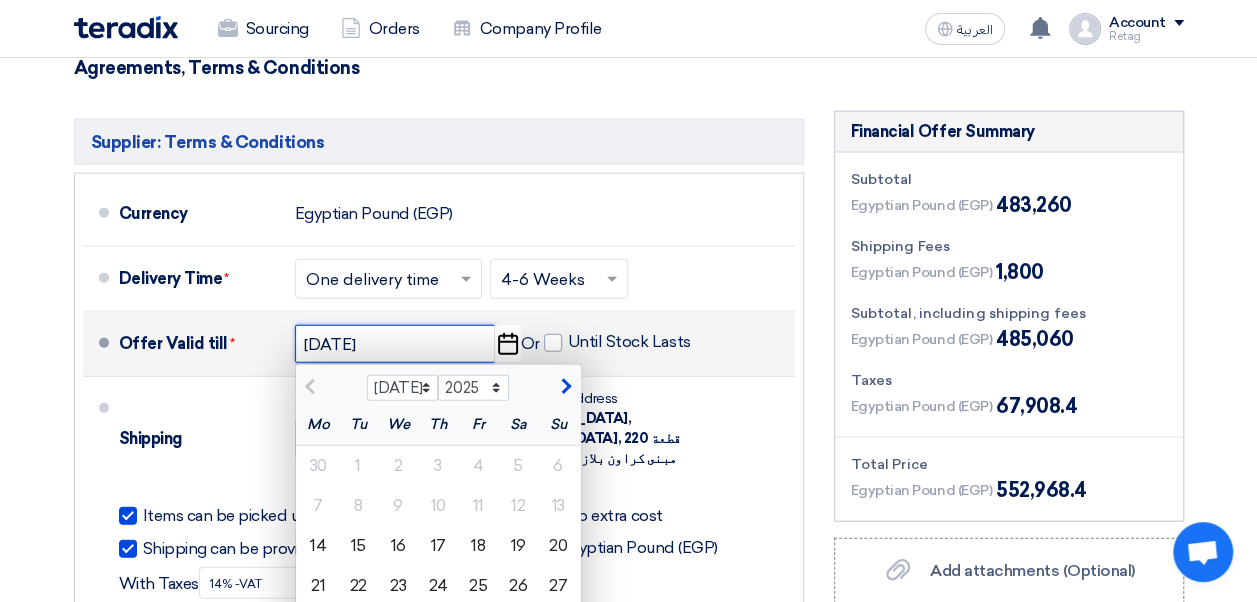 click on "[DATE]" 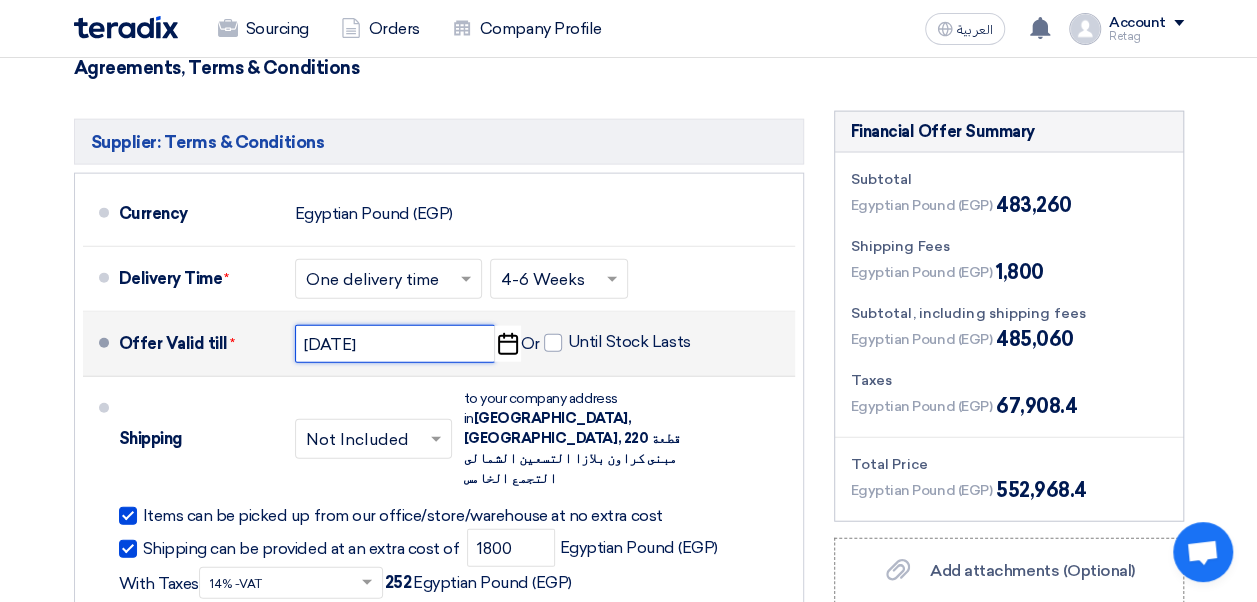 drag, startPoint x: 320, startPoint y: 336, endPoint x: 332, endPoint y: 336, distance: 12 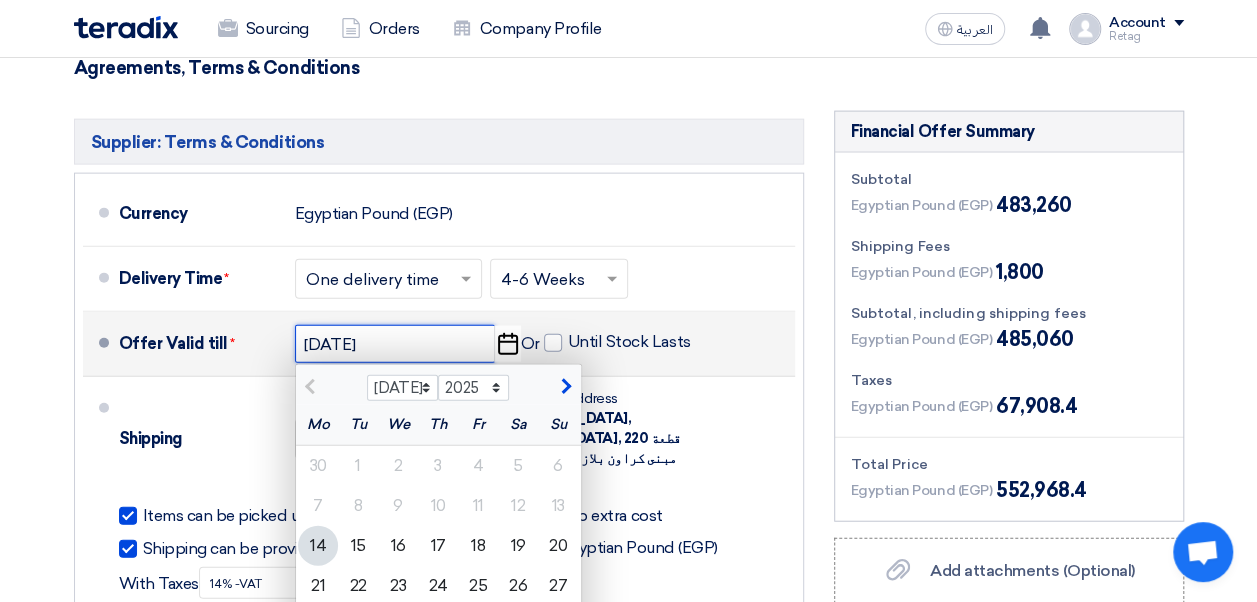drag, startPoint x: 332, startPoint y: 336, endPoint x: 366, endPoint y: 334, distance: 34.058773 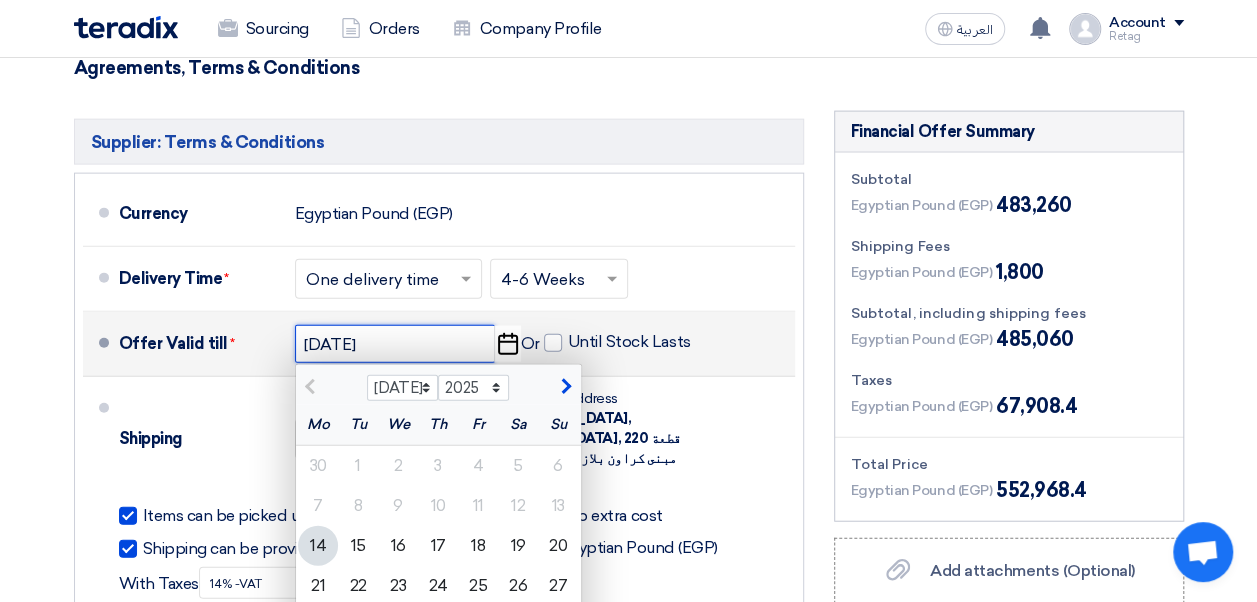 click on "[DATE]" 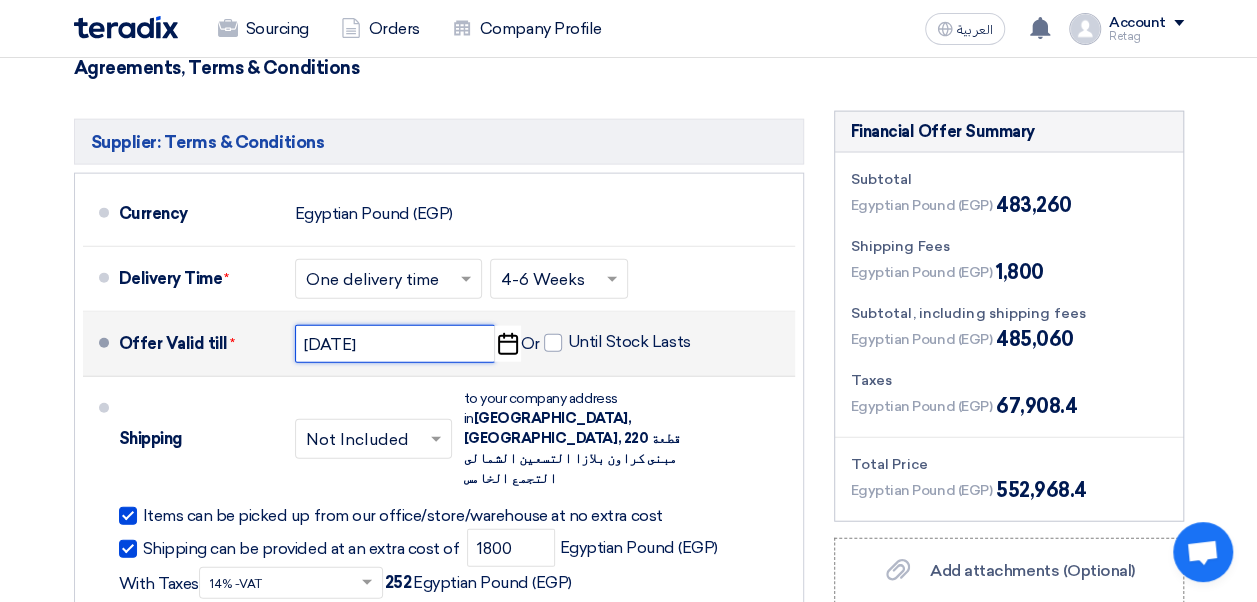 click on "[DATE]" 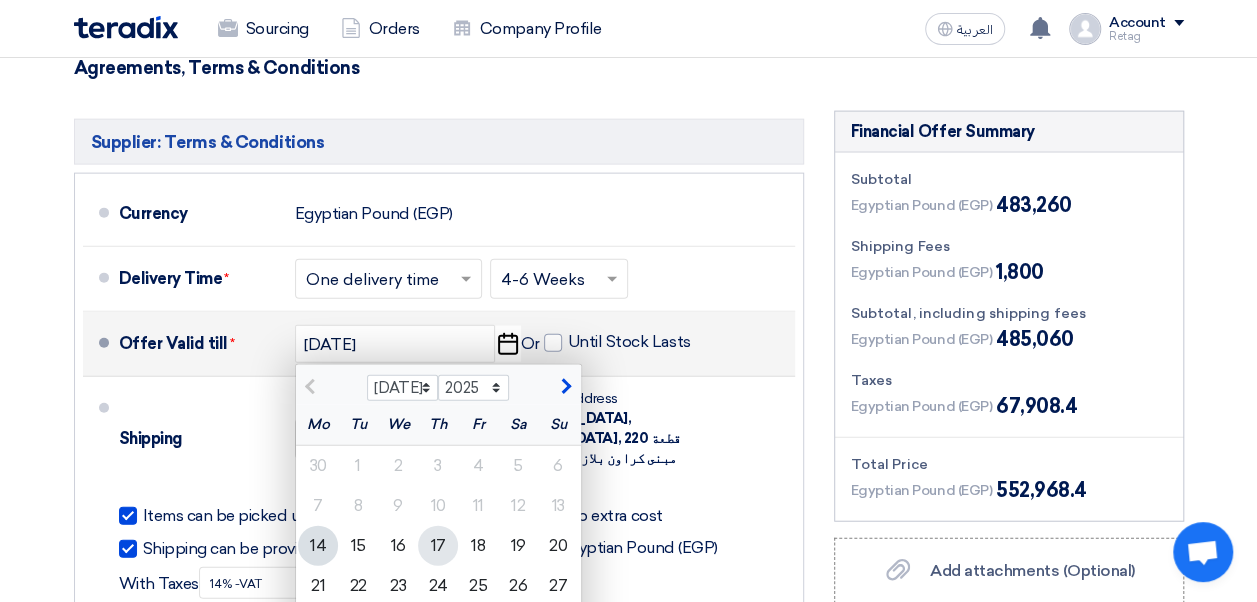 click on "17" 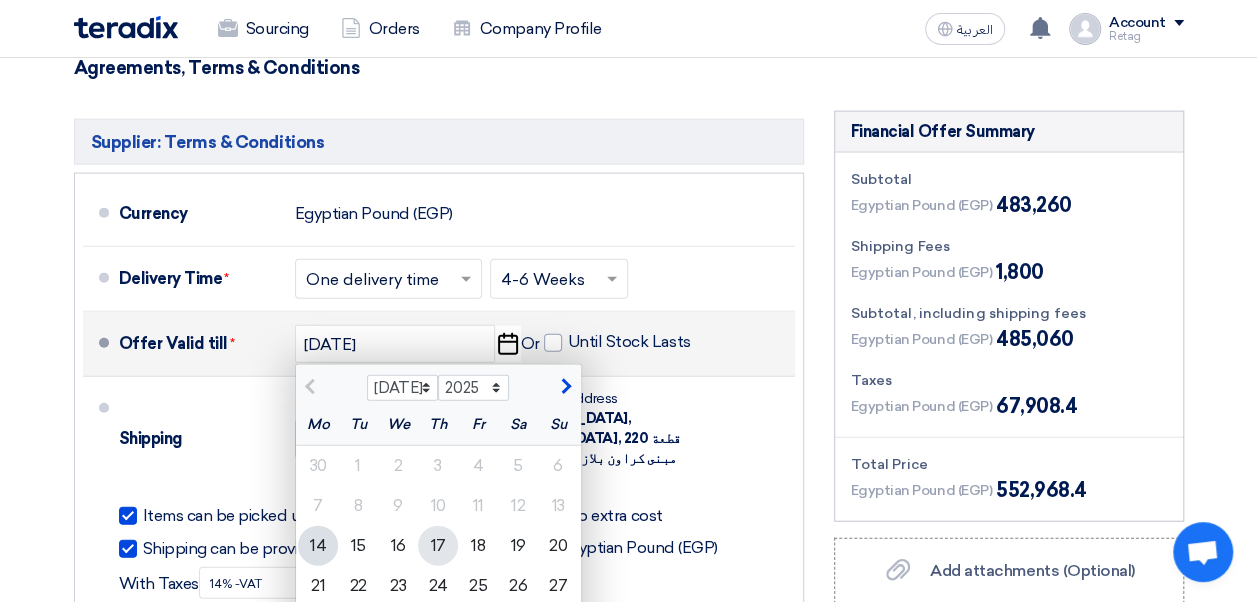 type on "[DATE]" 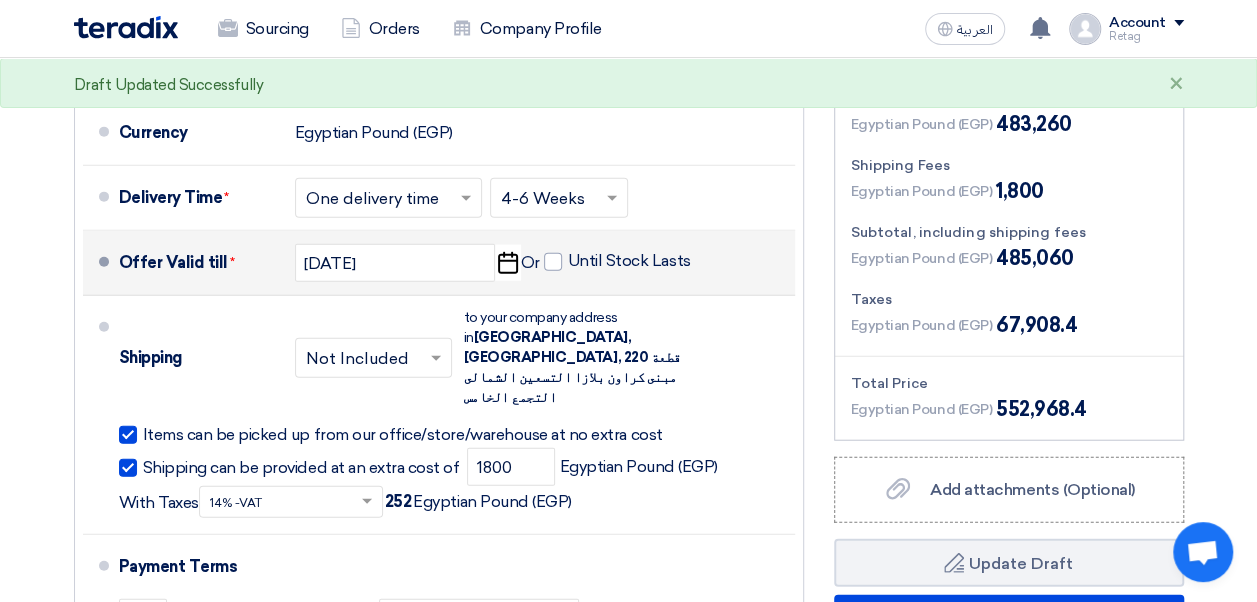 scroll, scrollTop: 2281, scrollLeft: 0, axis: vertical 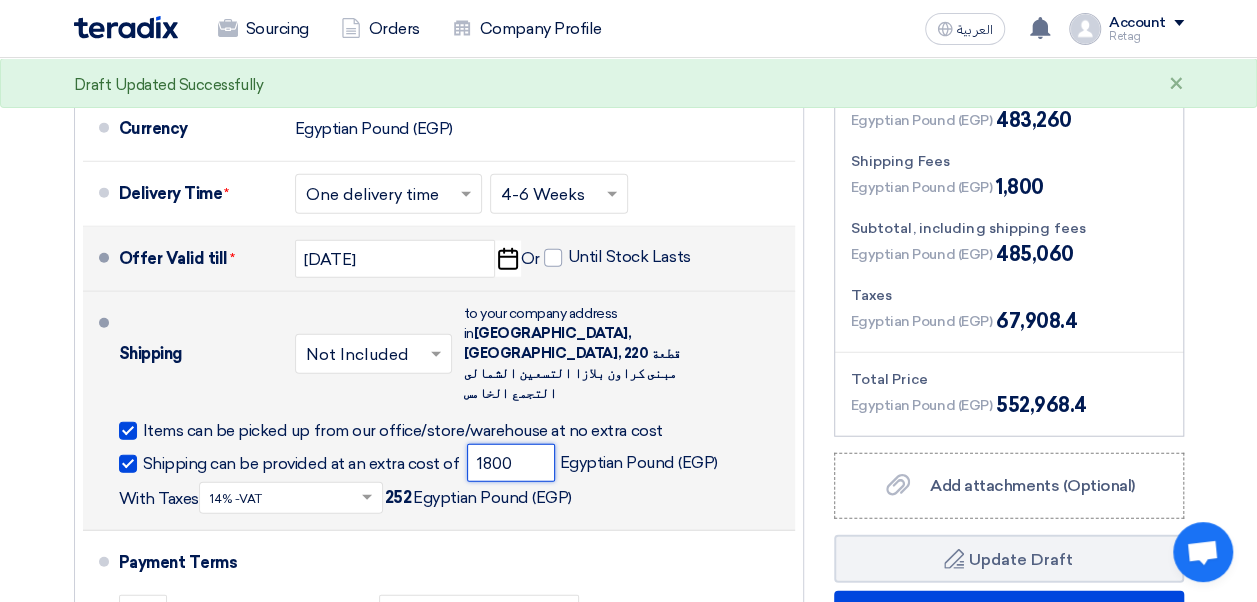 click on "1800" 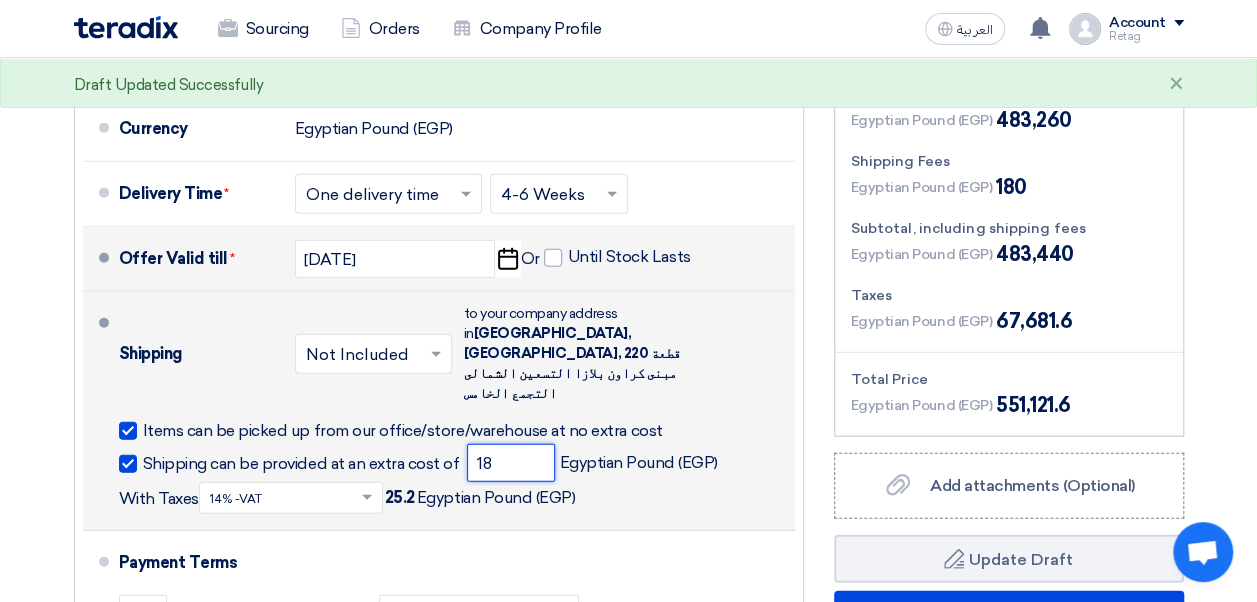 type on "1" 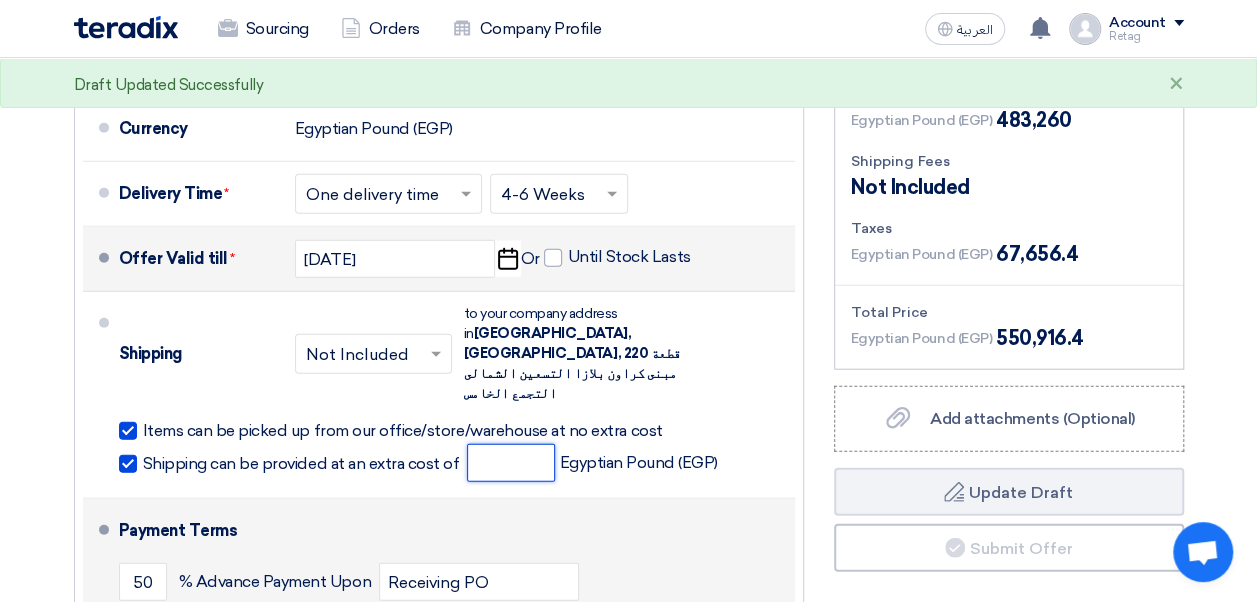 type 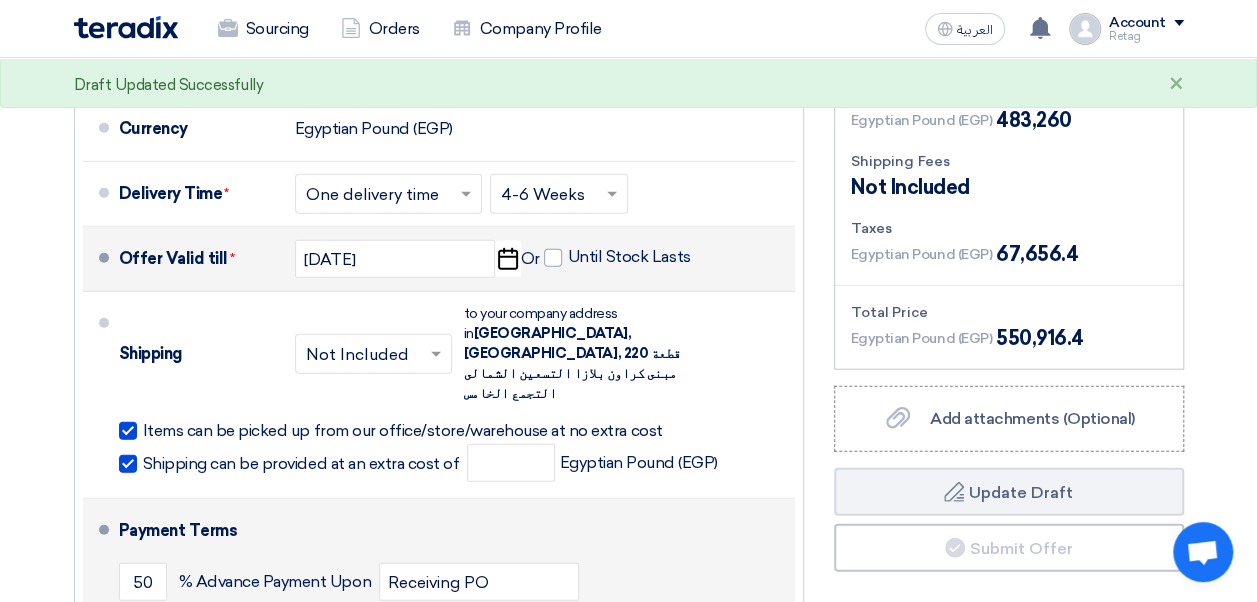 click on "Payment Terms" 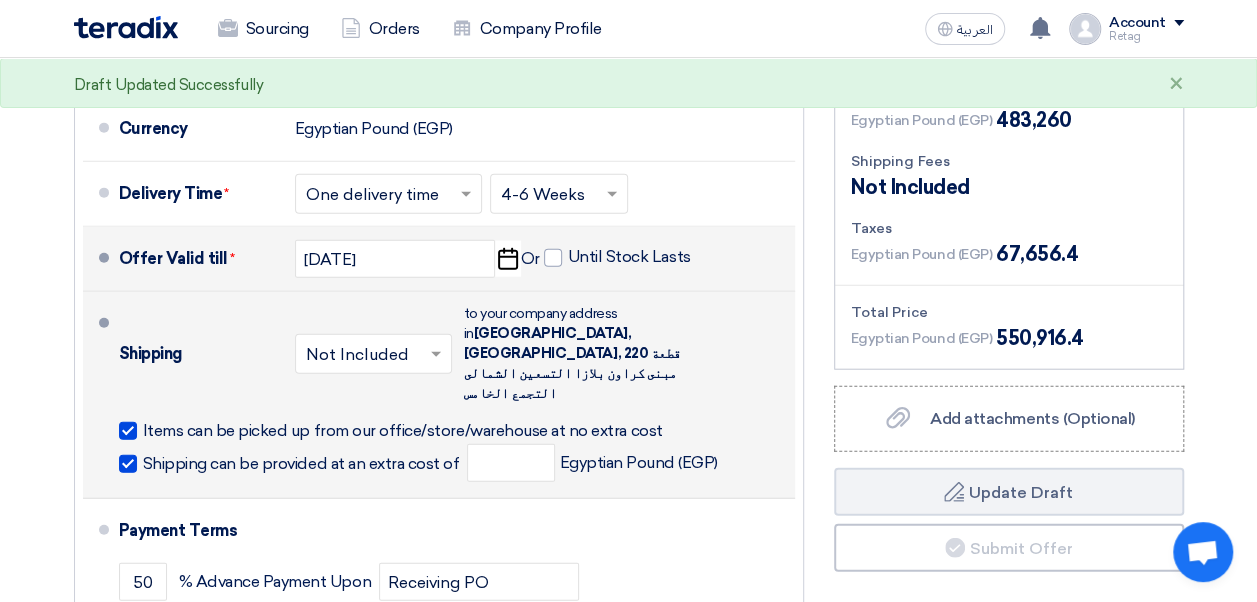 click on "Shipping can be provided at an extra cost of" 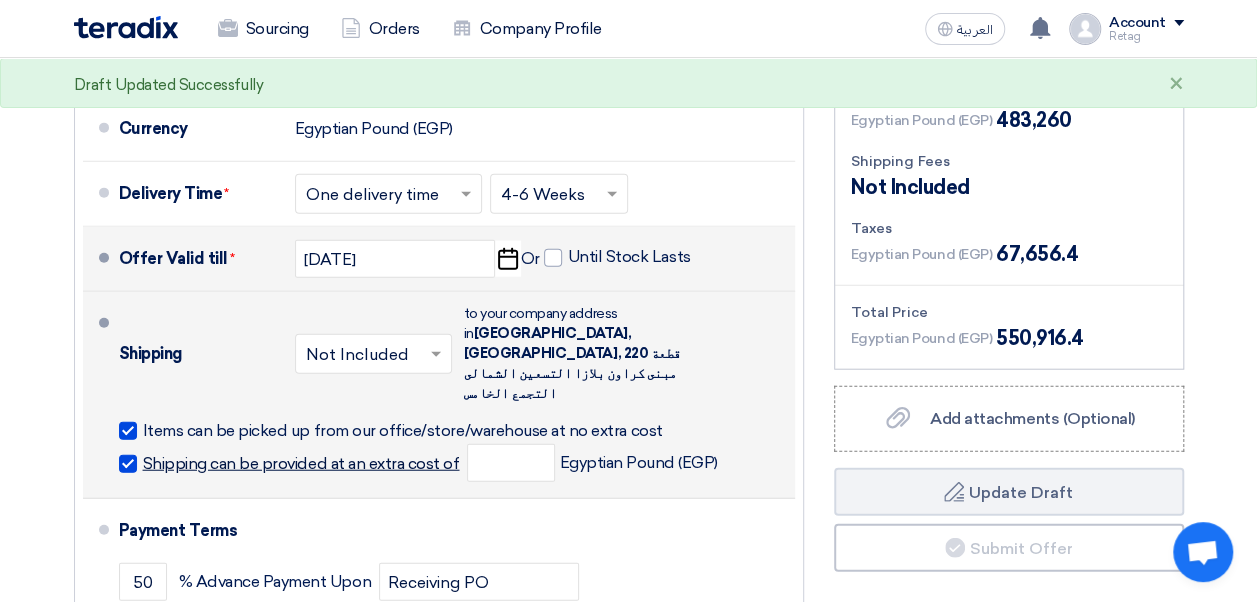 click on "Shipping can be provided at an extra cost of" 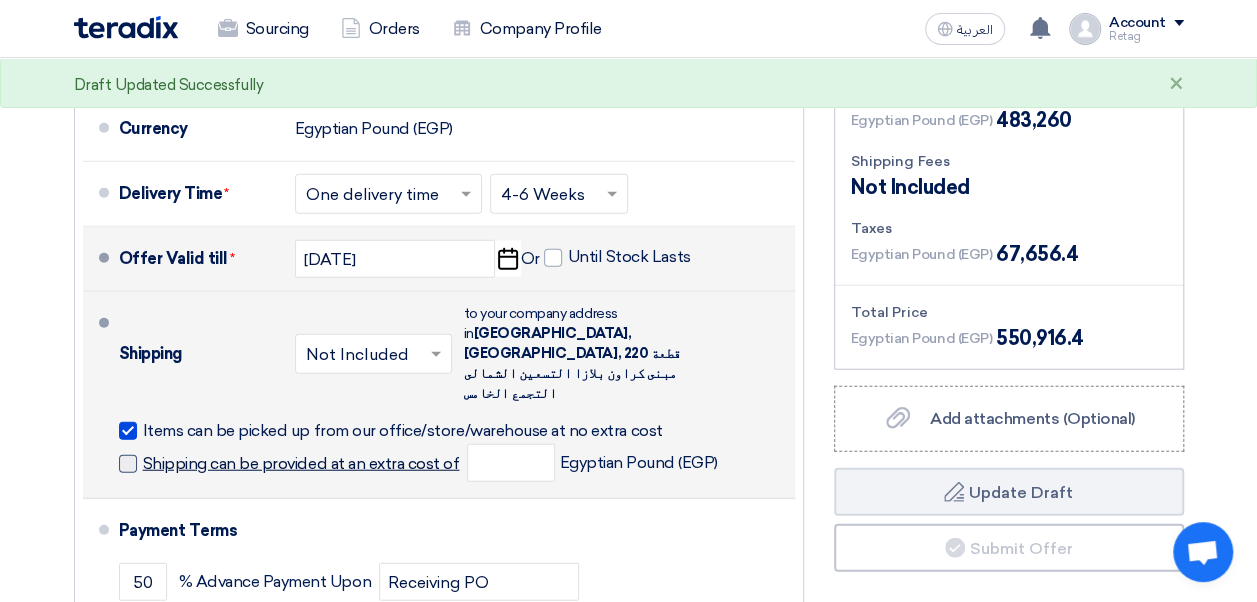 checkbox on "false" 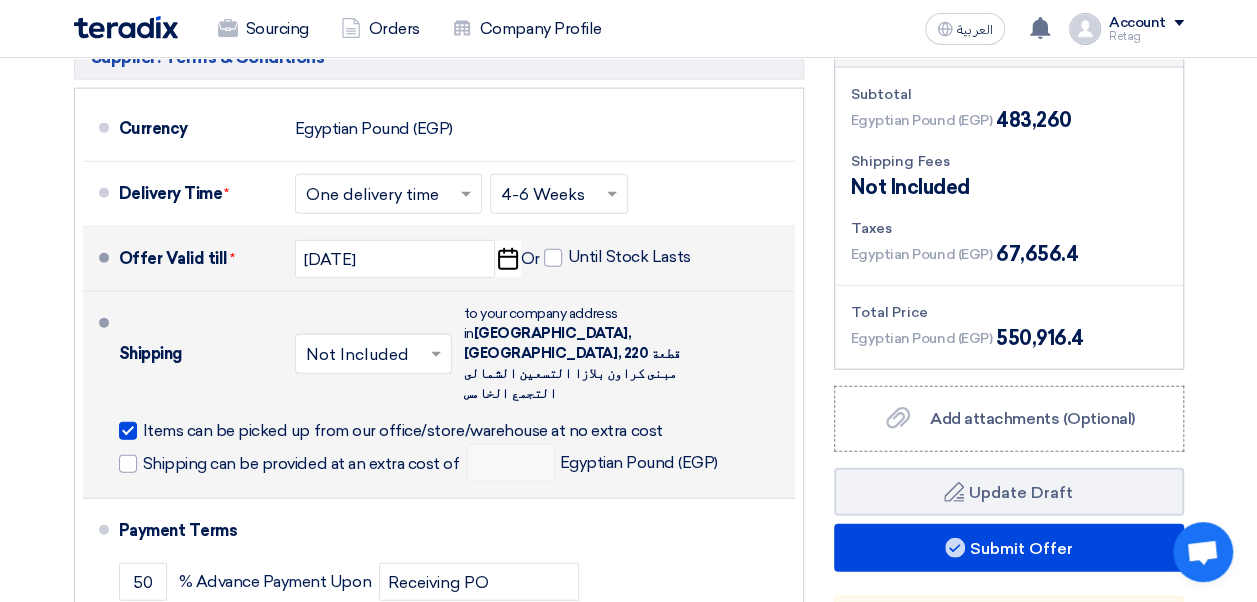 click 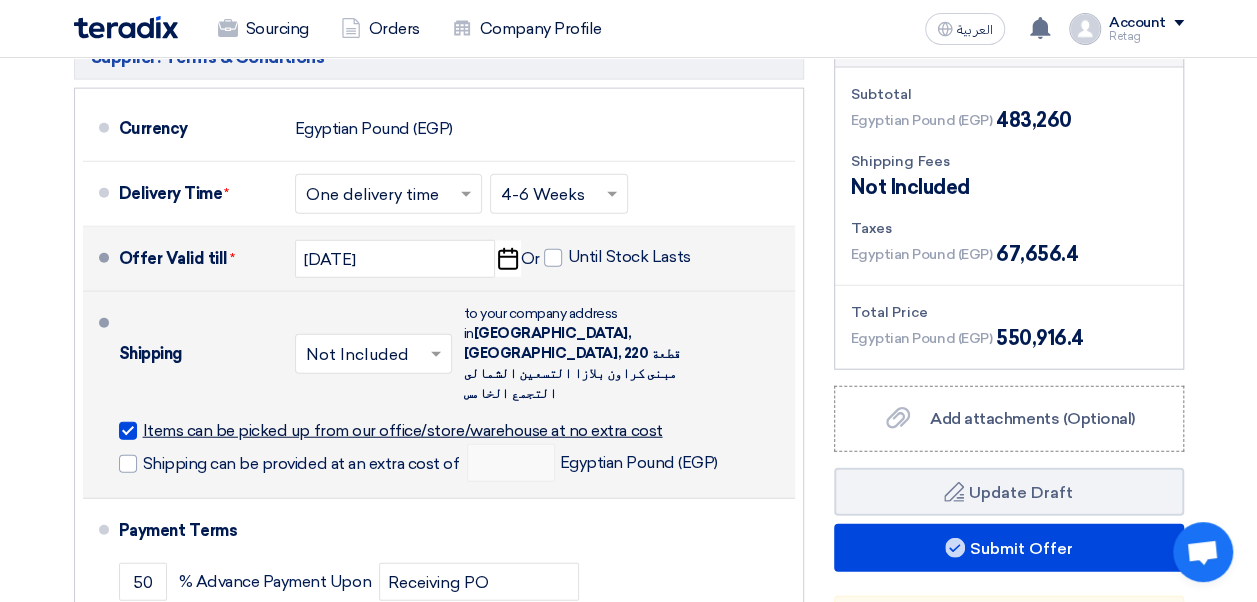 click on "Items can be picked up from our office/store/warehouse at no extra cost" 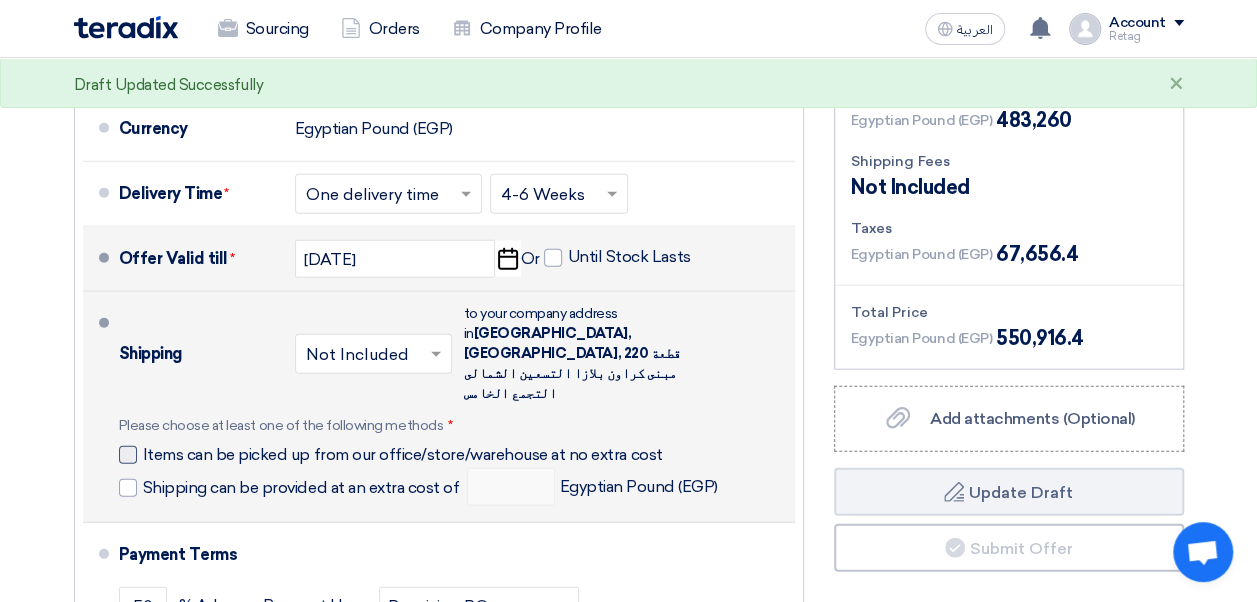 click 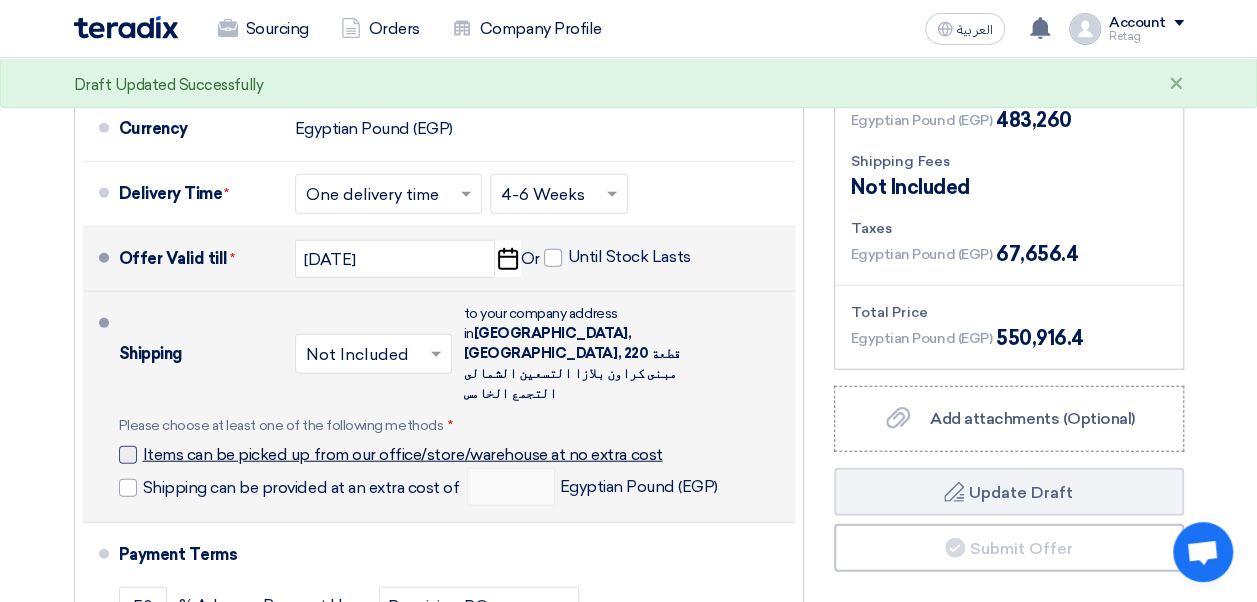 click on "Items can be picked up from our office/store/warehouse at no extra cost" 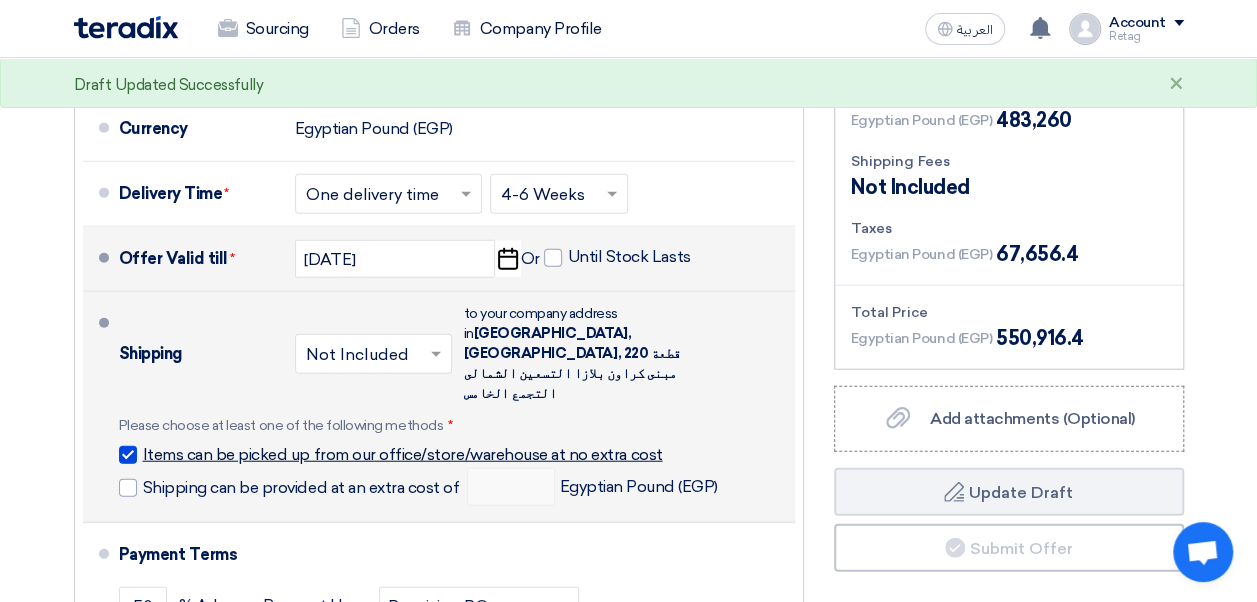 checkbox on "true" 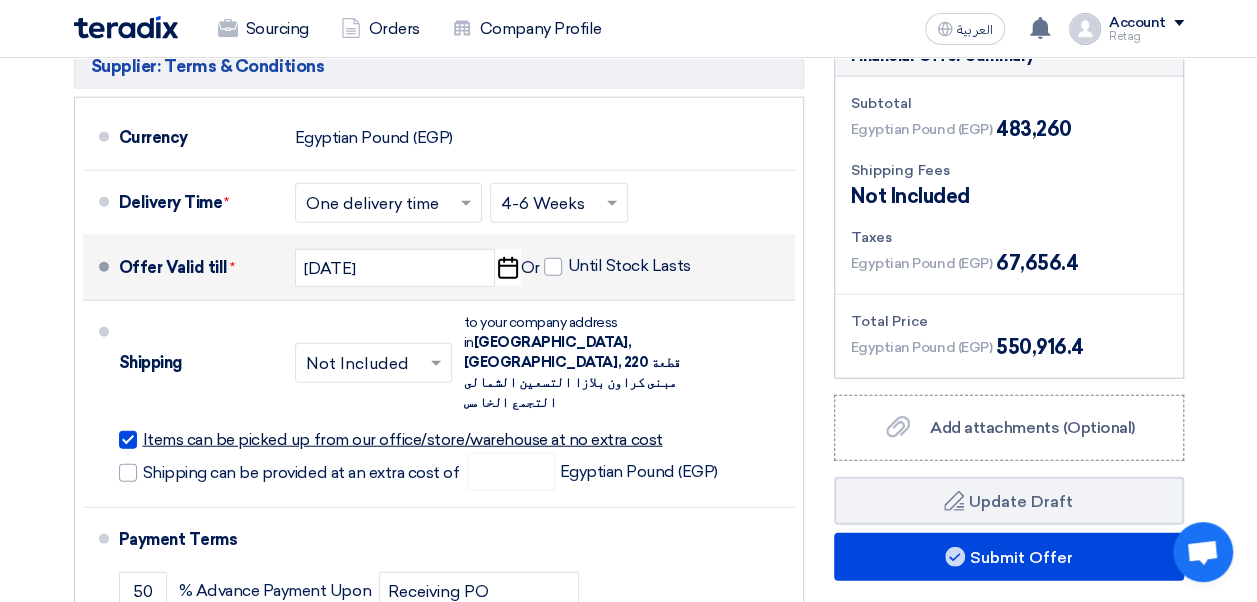 scroll, scrollTop: 2243, scrollLeft: 0, axis: vertical 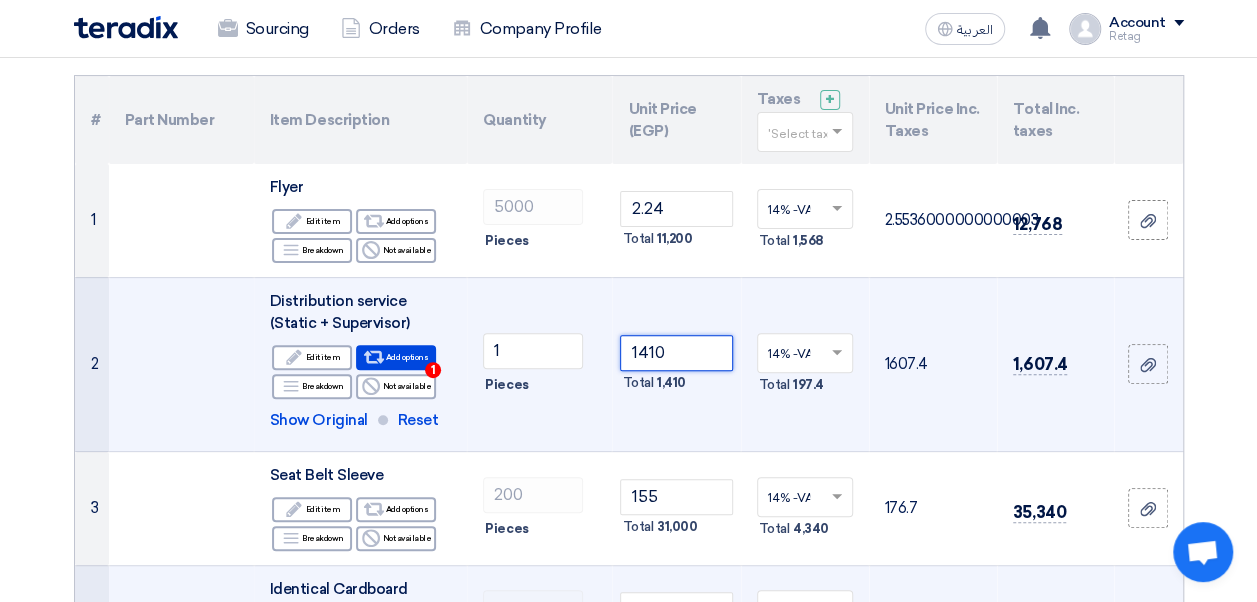 click on "1410" 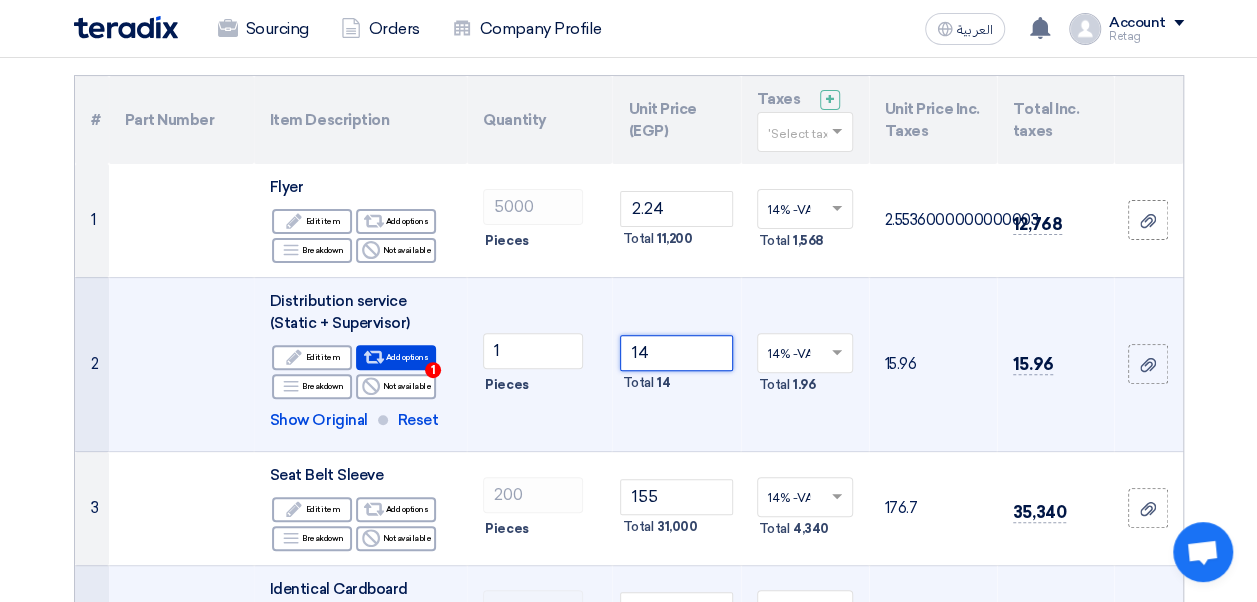type on "1" 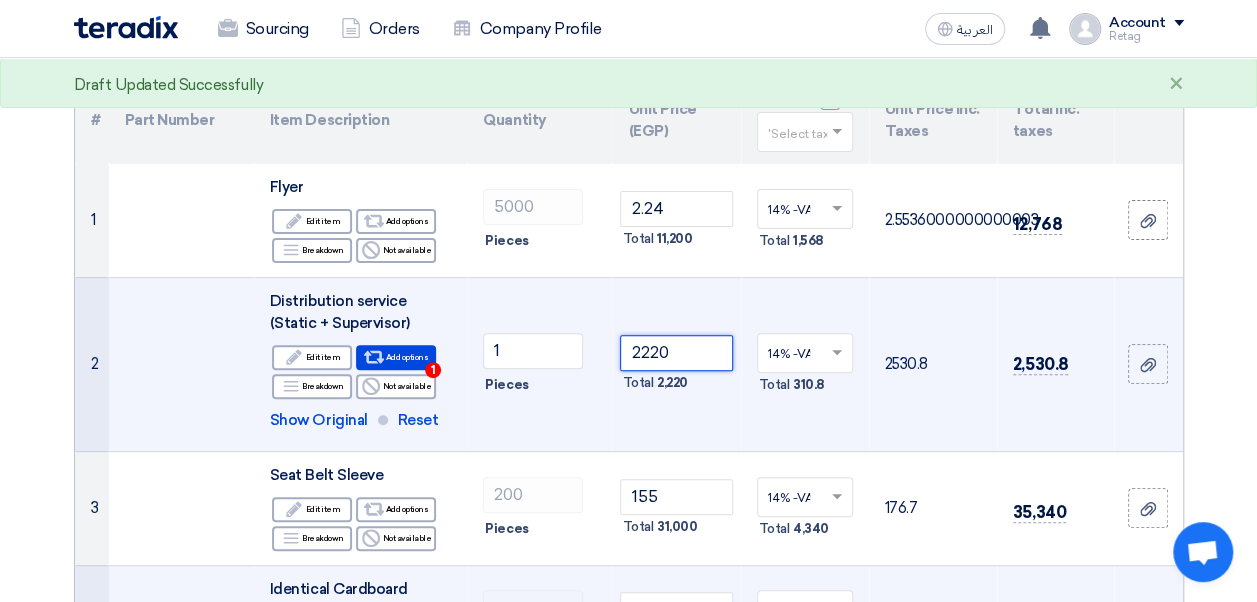 type on "2220" 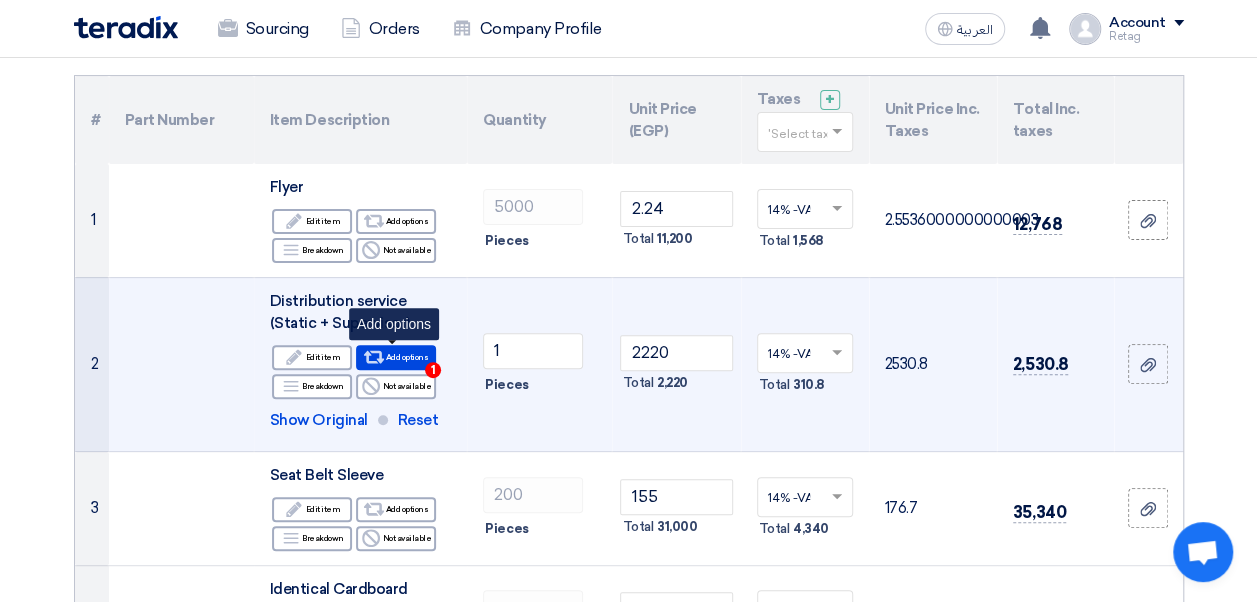 click on "Alternative
Add options
1" 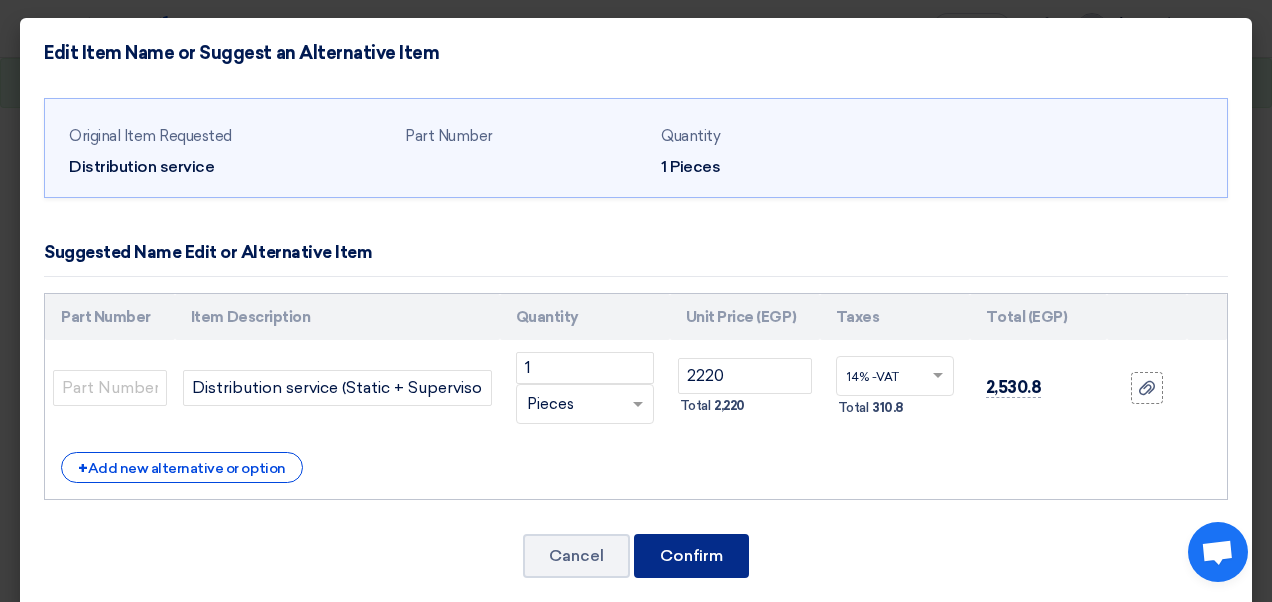 click on "Confirm" 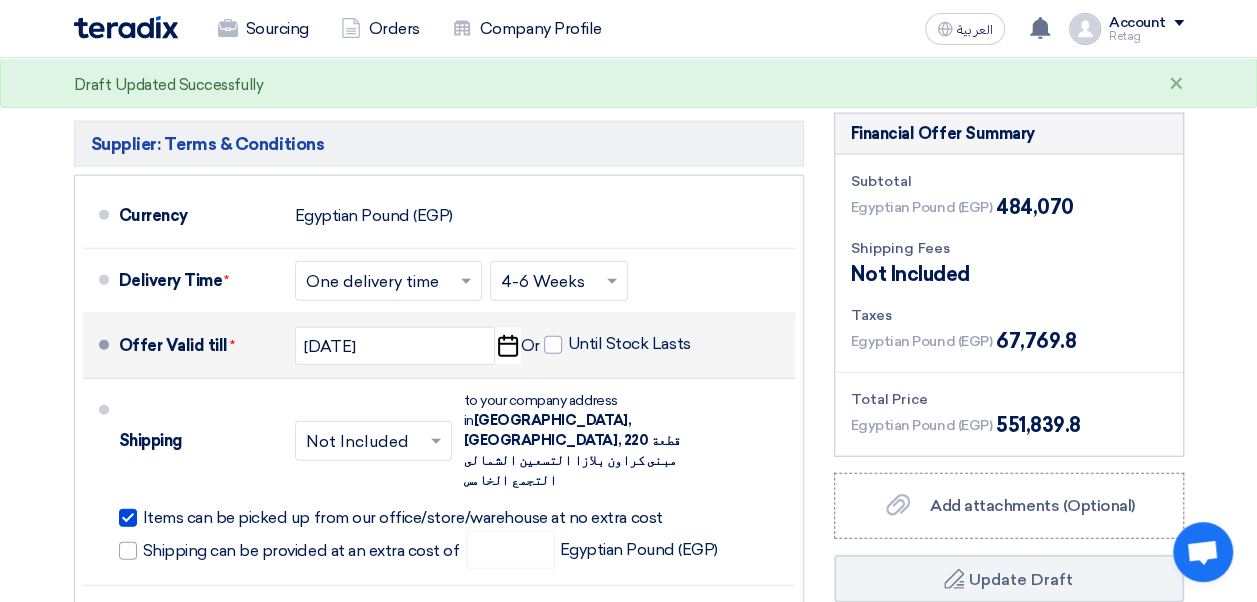 scroll, scrollTop: 2182, scrollLeft: 0, axis: vertical 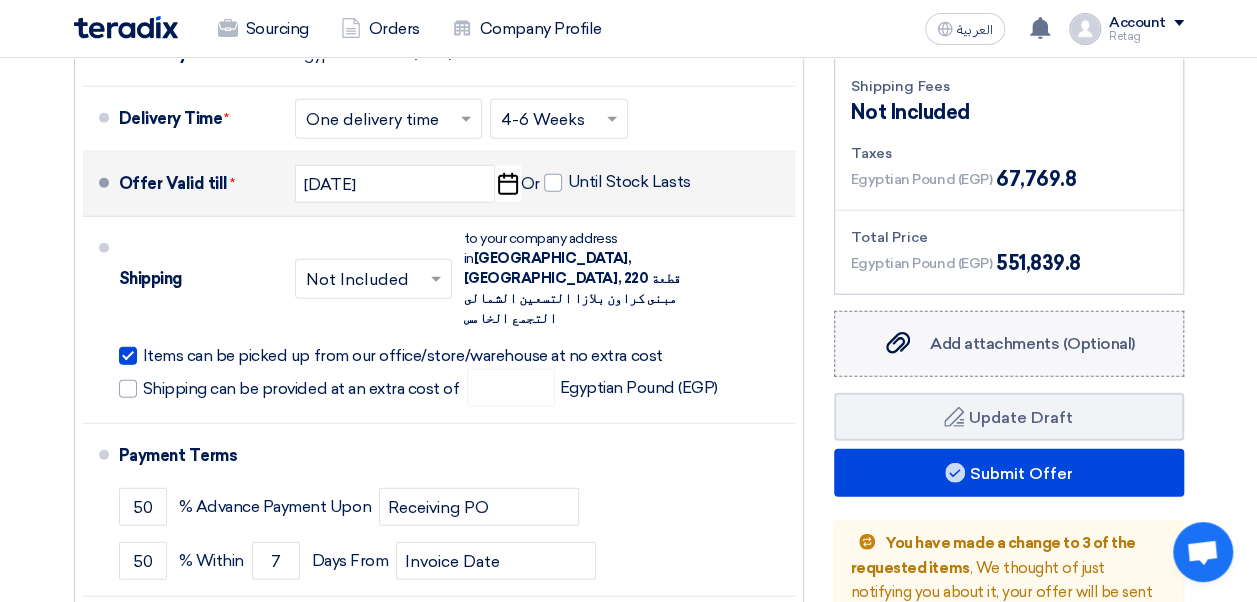 click on "Add attachments (Optional)" 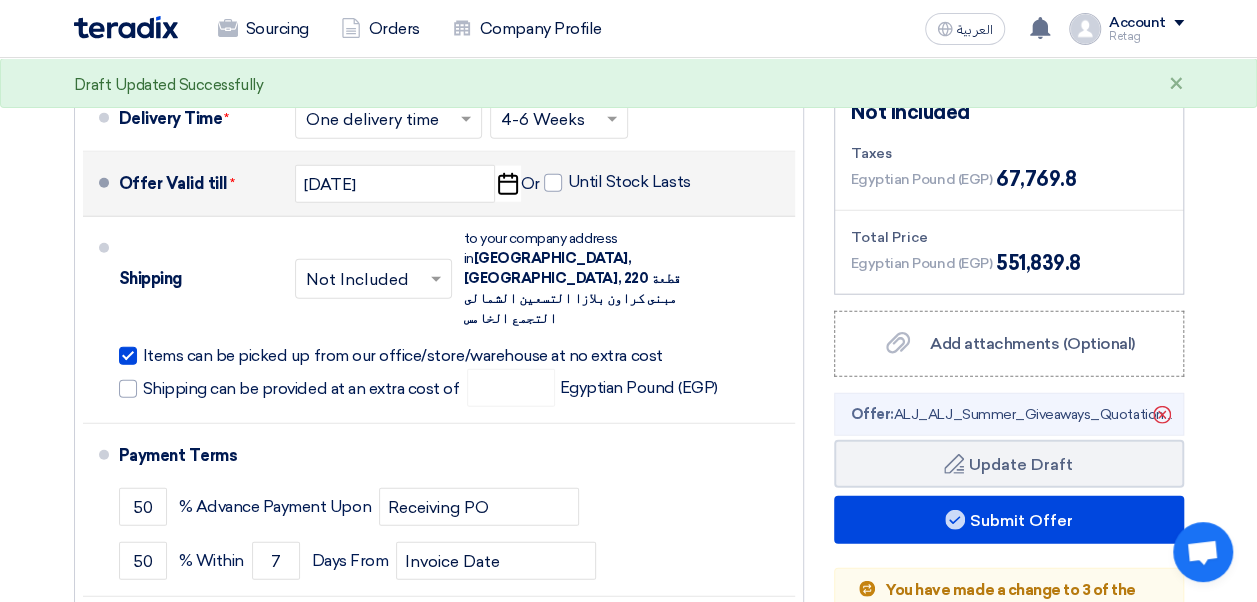 click on "Offer:
ALJ_ALJ_Summer_Giveaways_Quotation_June__V_1752499853826.pdf" 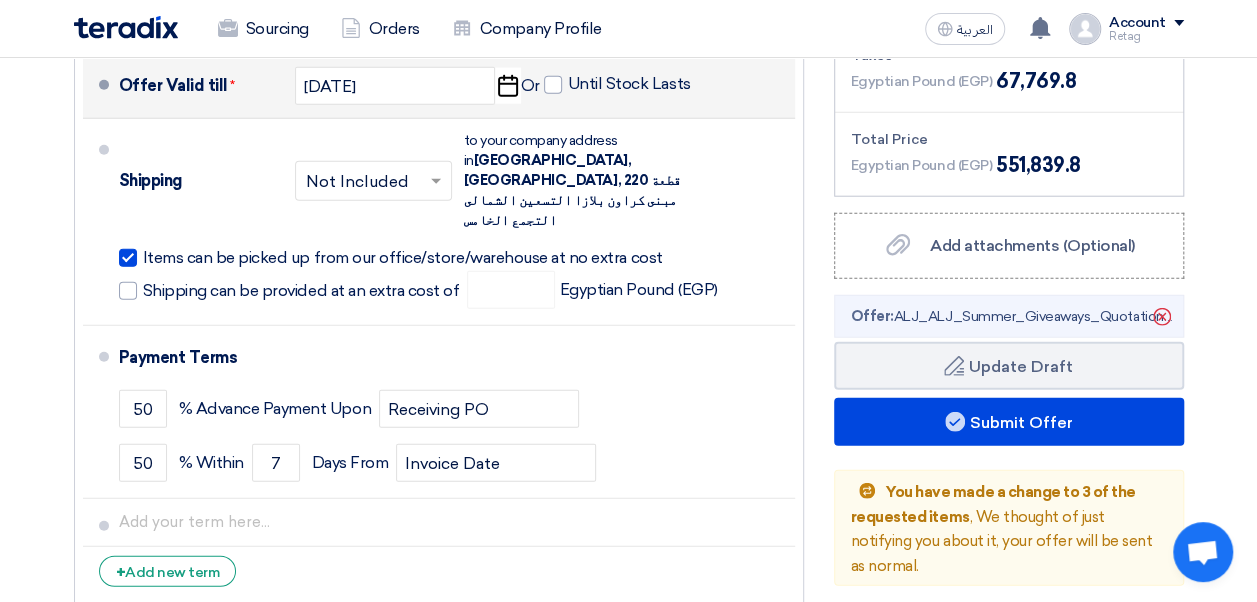 scroll, scrollTop: 2458, scrollLeft: 0, axis: vertical 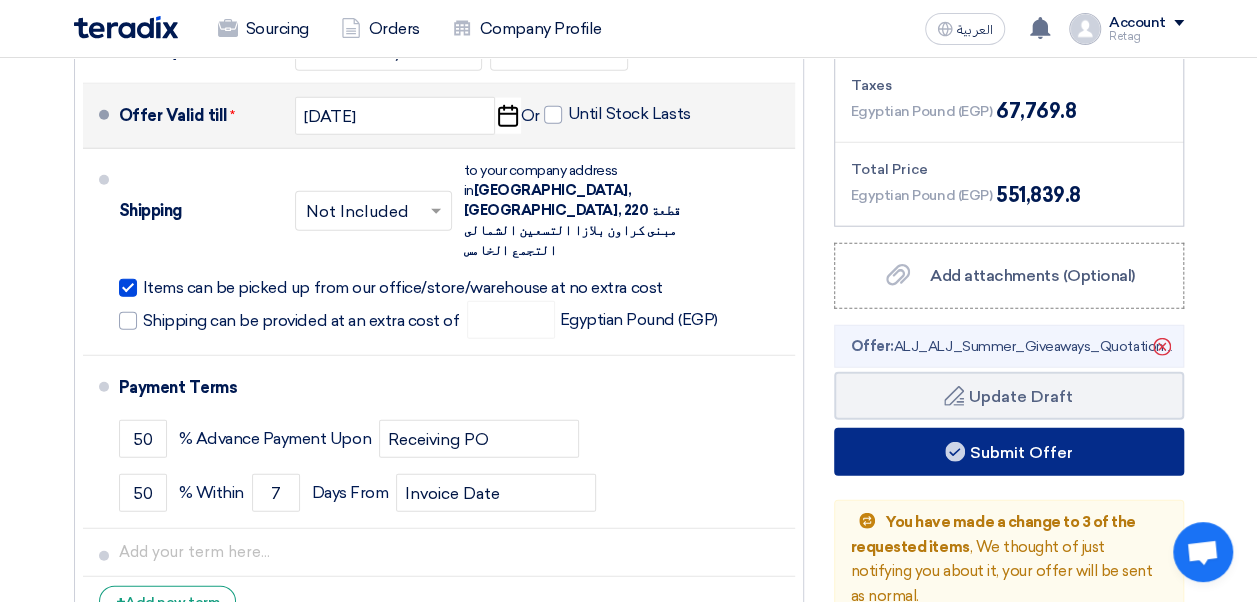 click on "Submit Offer" 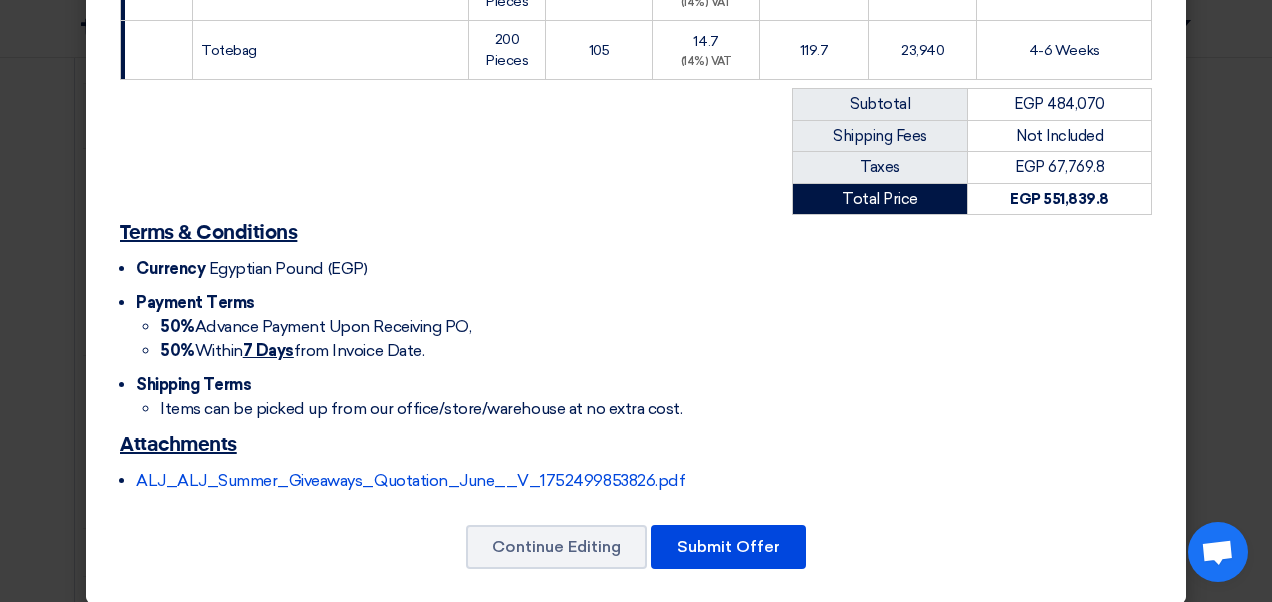 scroll, scrollTop: 1230, scrollLeft: 0, axis: vertical 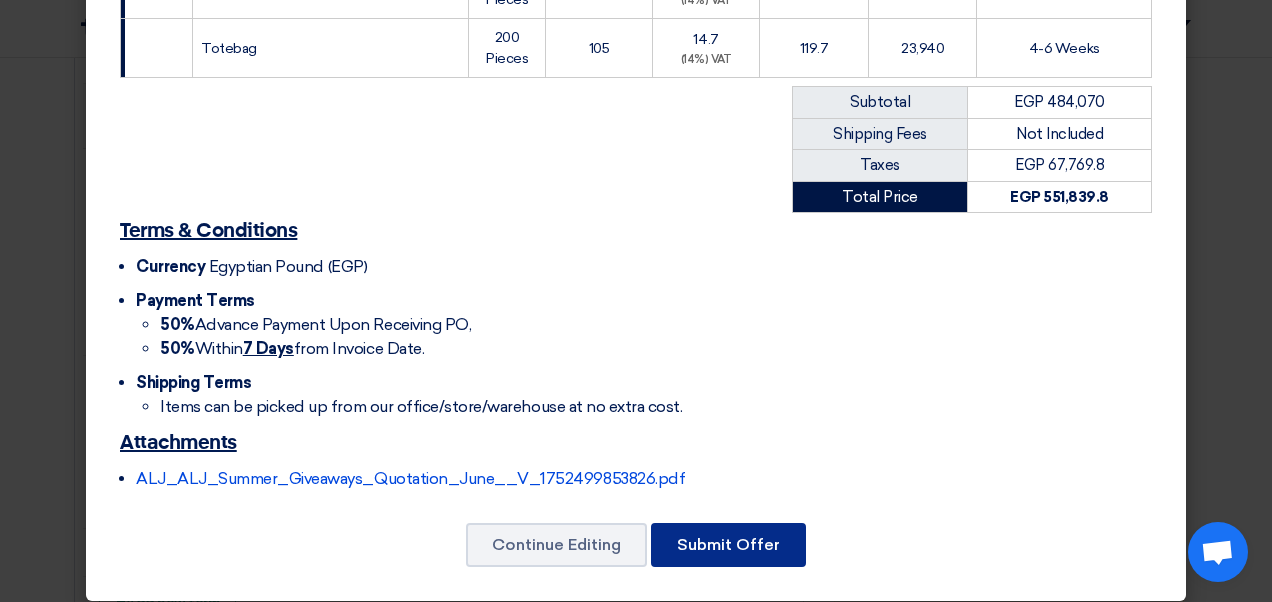 click on "Submit Offer" 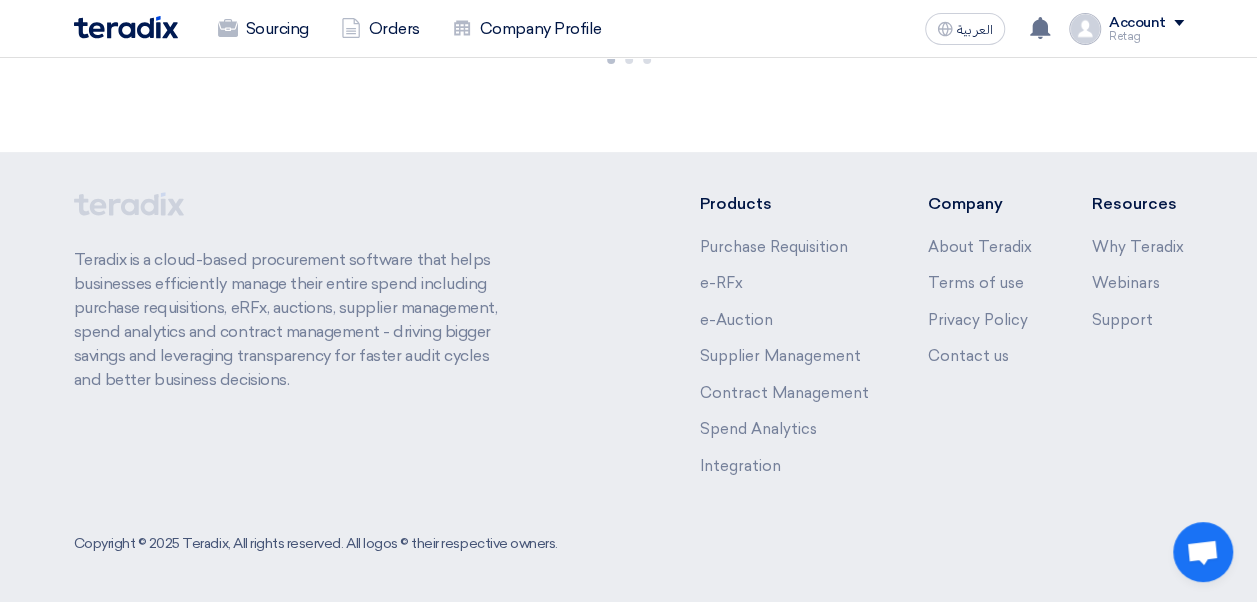 scroll, scrollTop: 2684, scrollLeft: 0, axis: vertical 